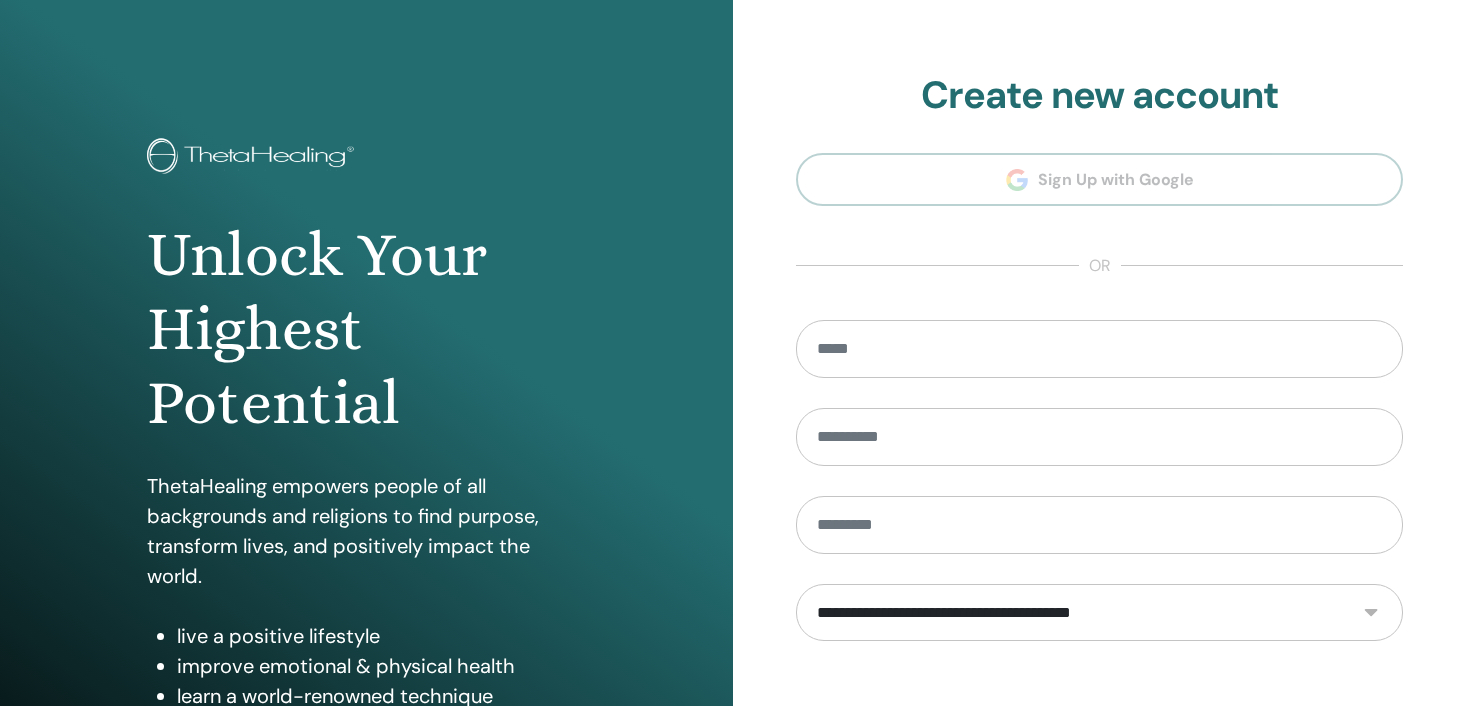 scroll, scrollTop: 0, scrollLeft: 0, axis: both 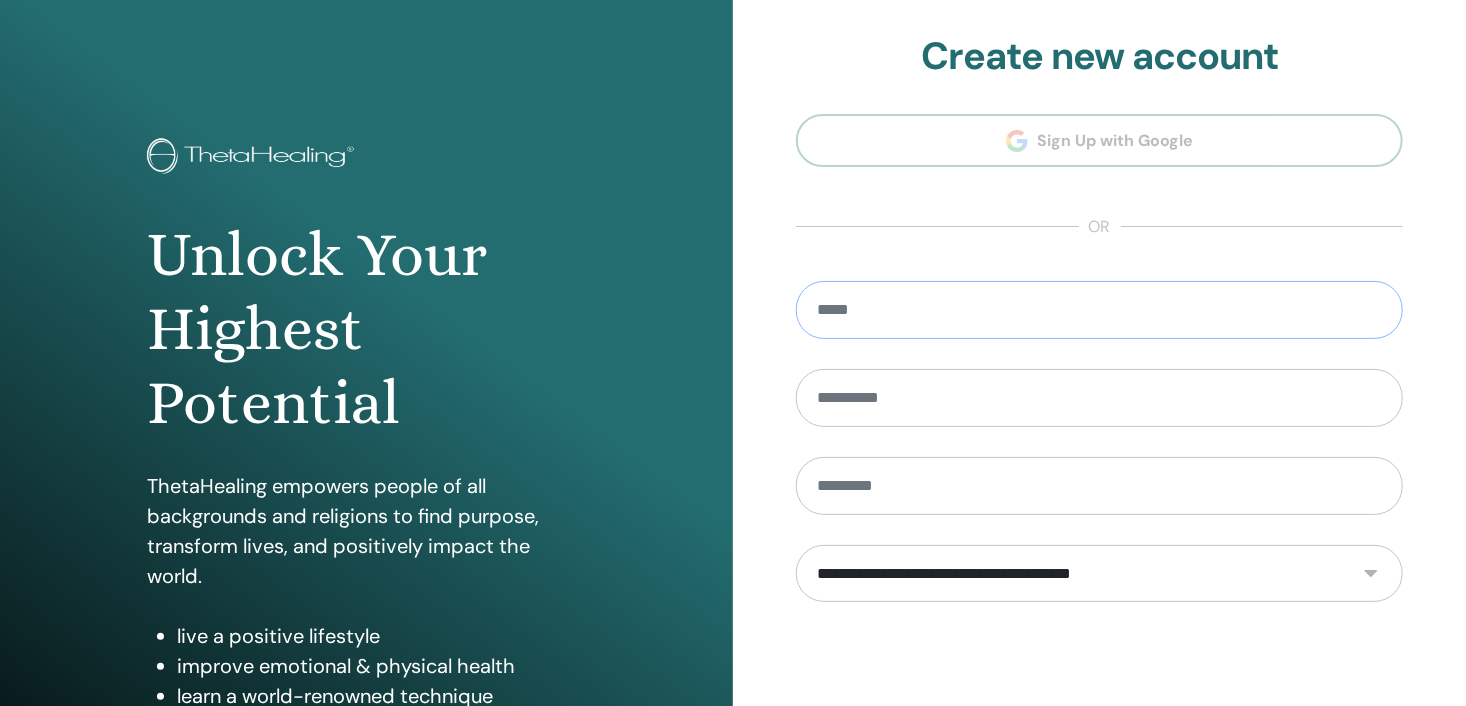 click at bounding box center [1099, 310] 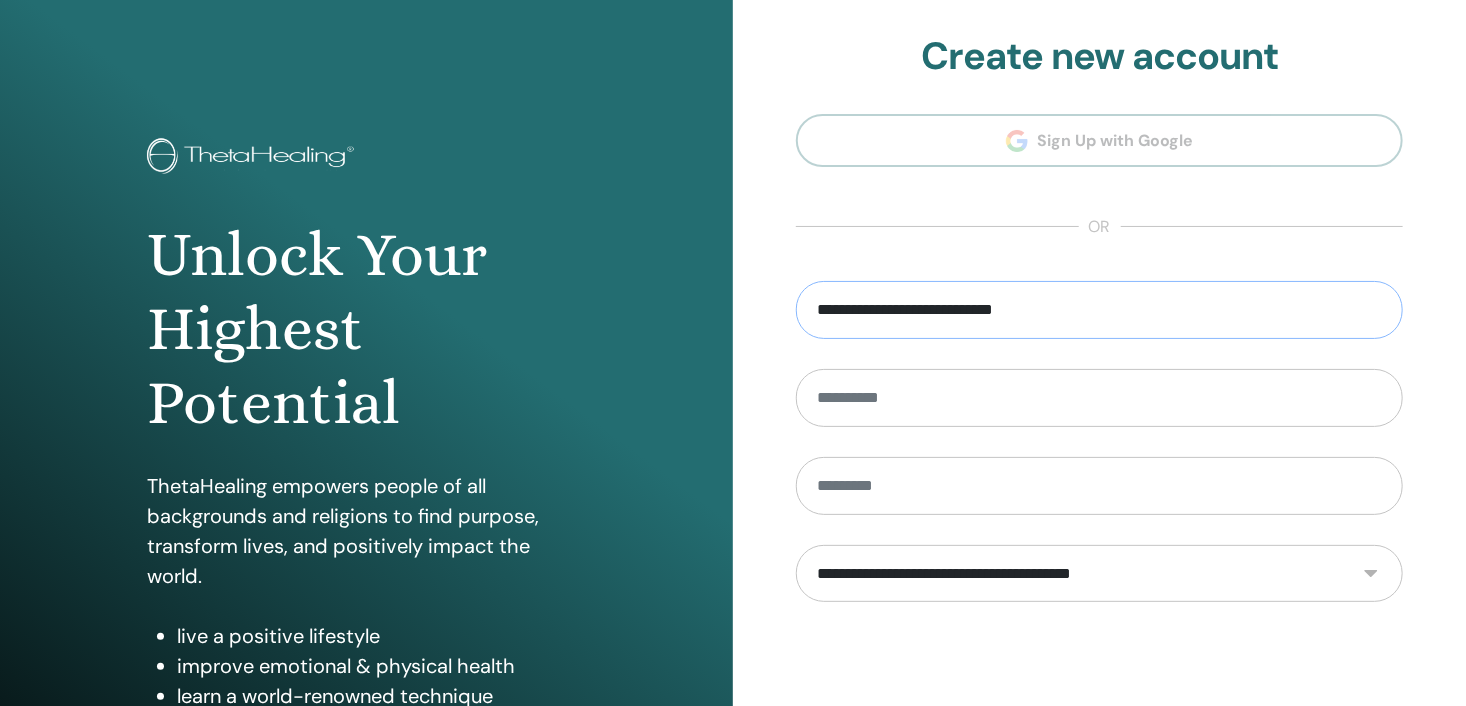 type on "**********" 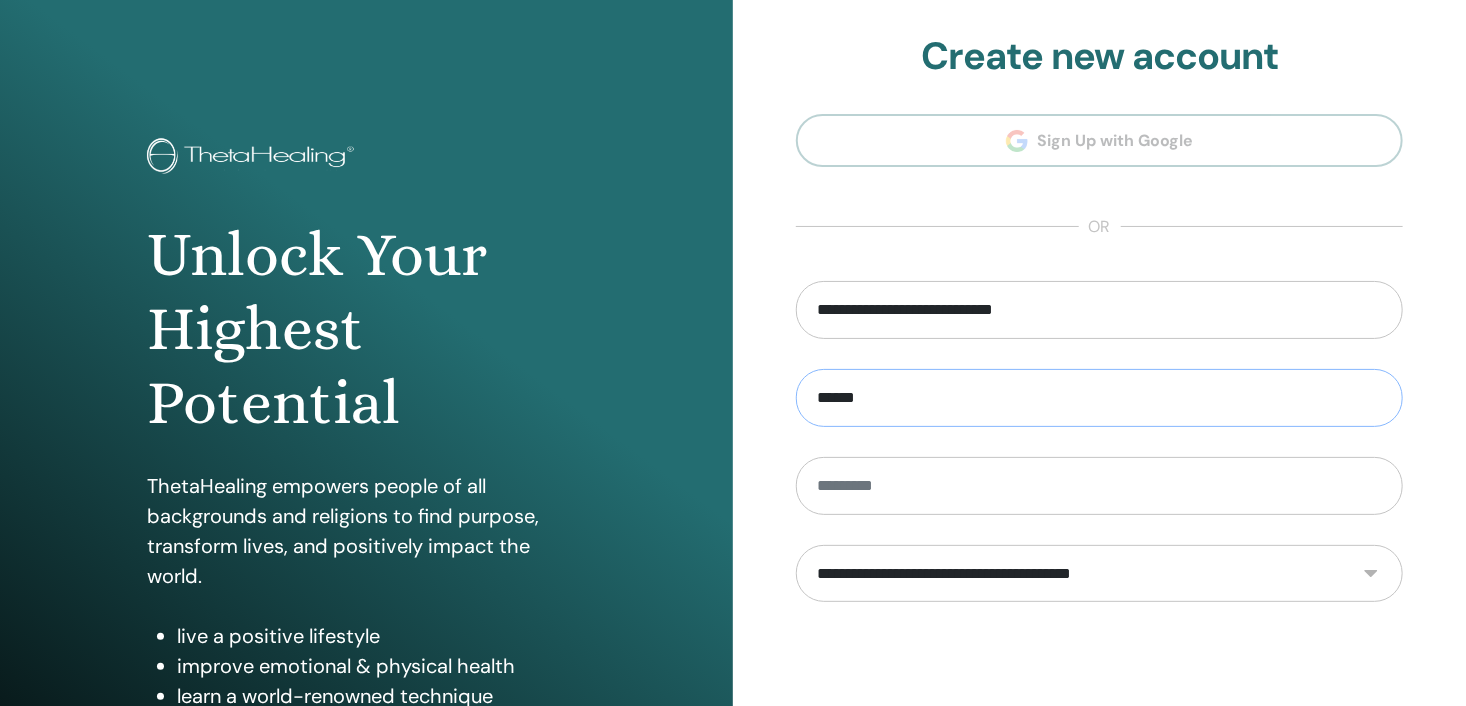 type on "******" 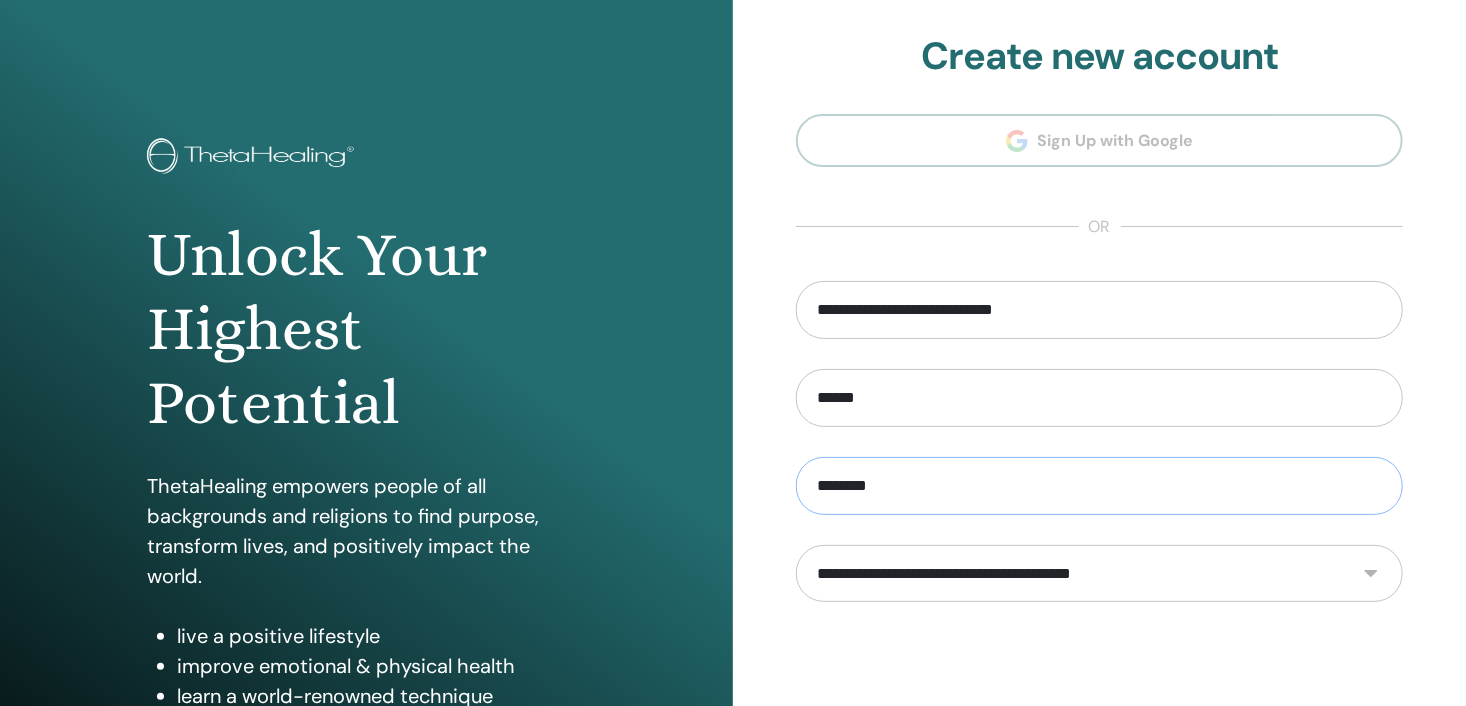 type on "********" 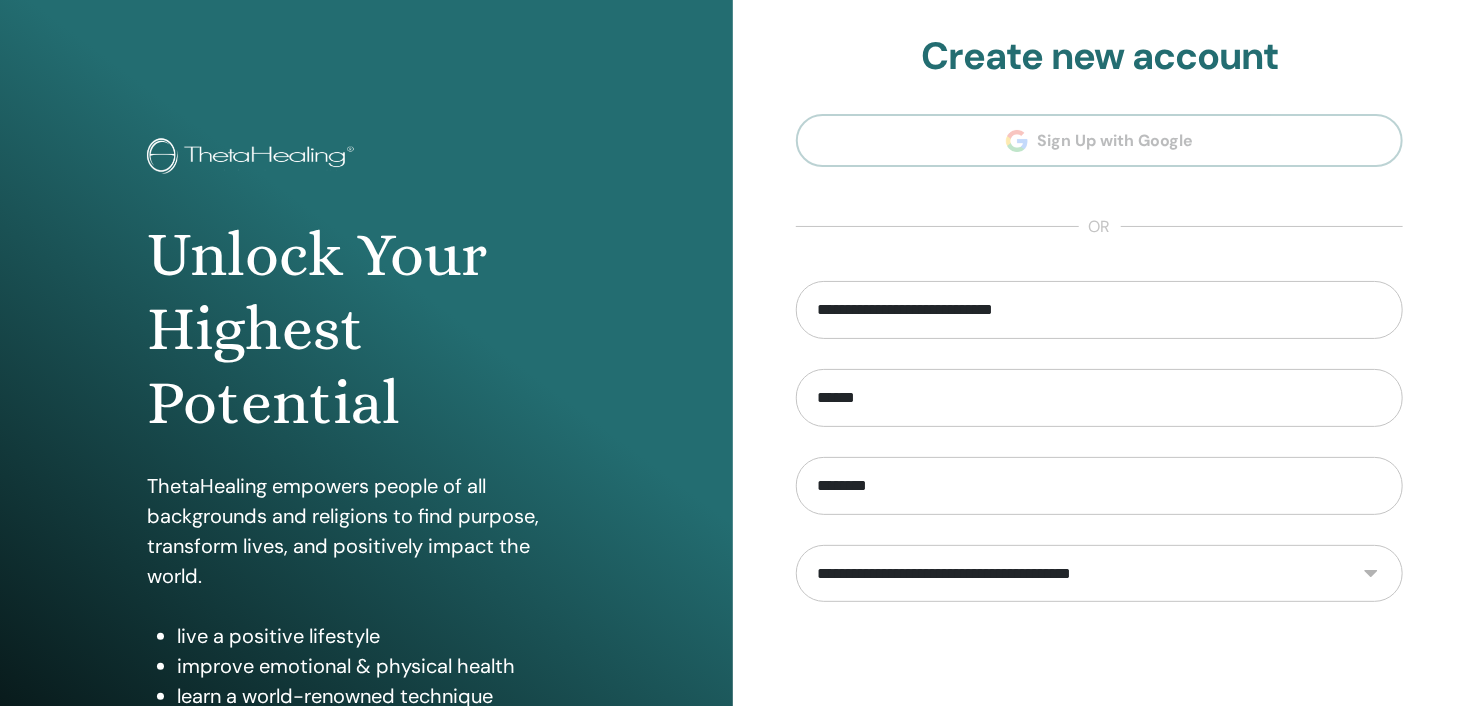click on "**********" at bounding box center [1099, 574] 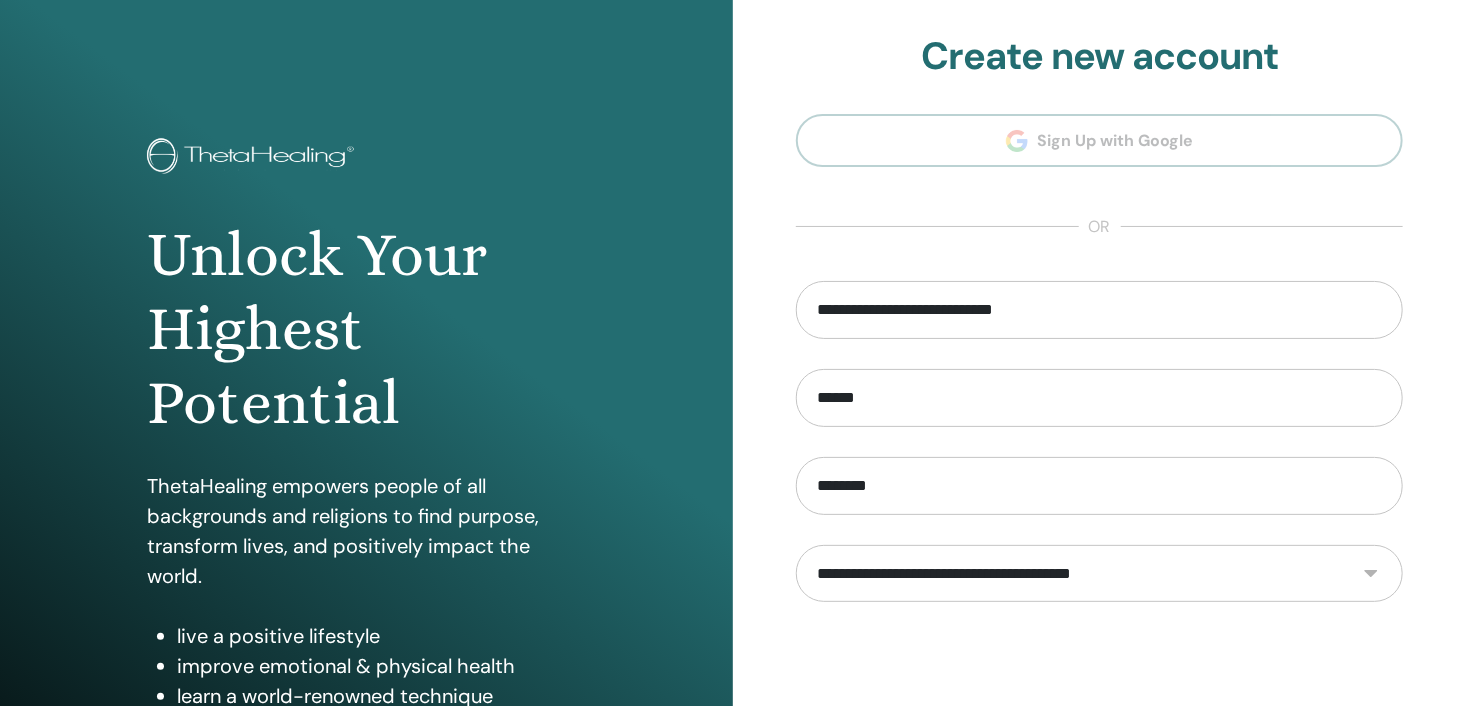 click on "**********" at bounding box center (1099, 574) 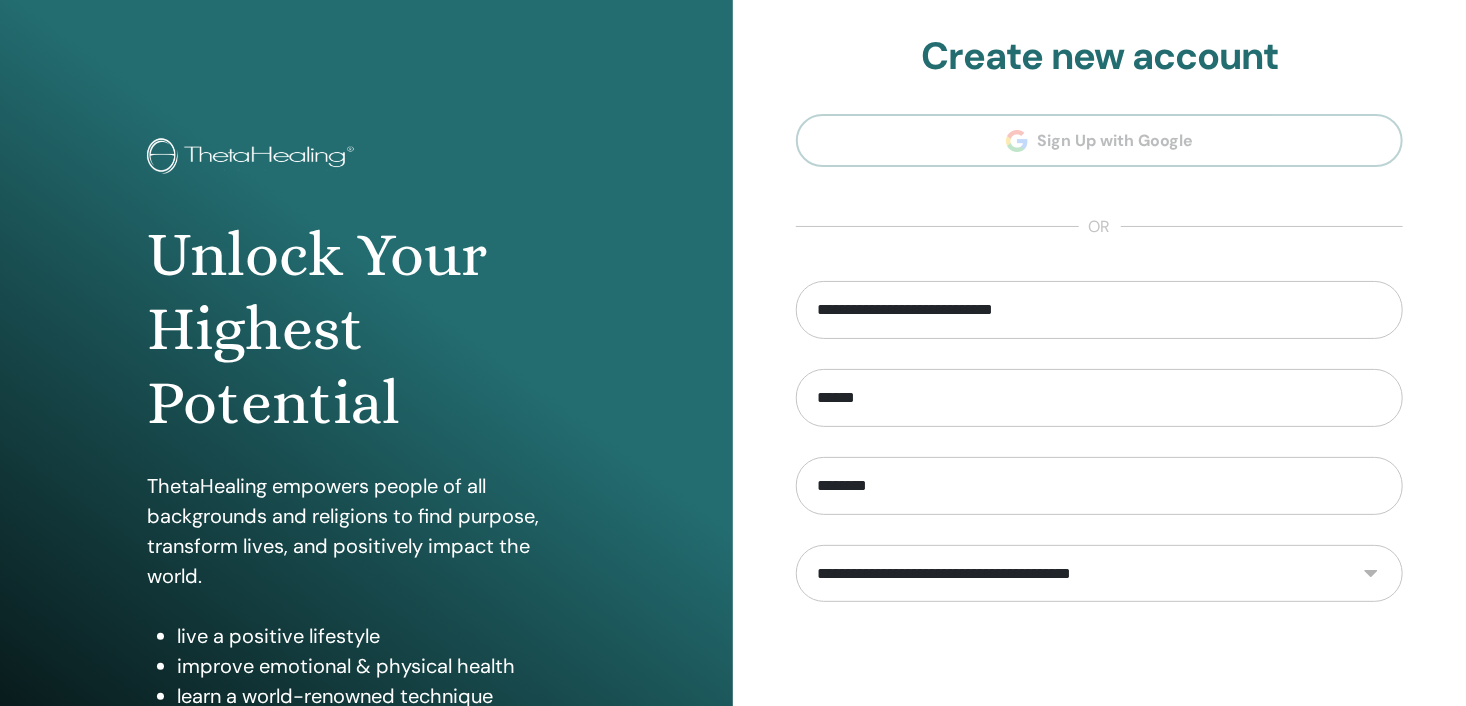select on "***" 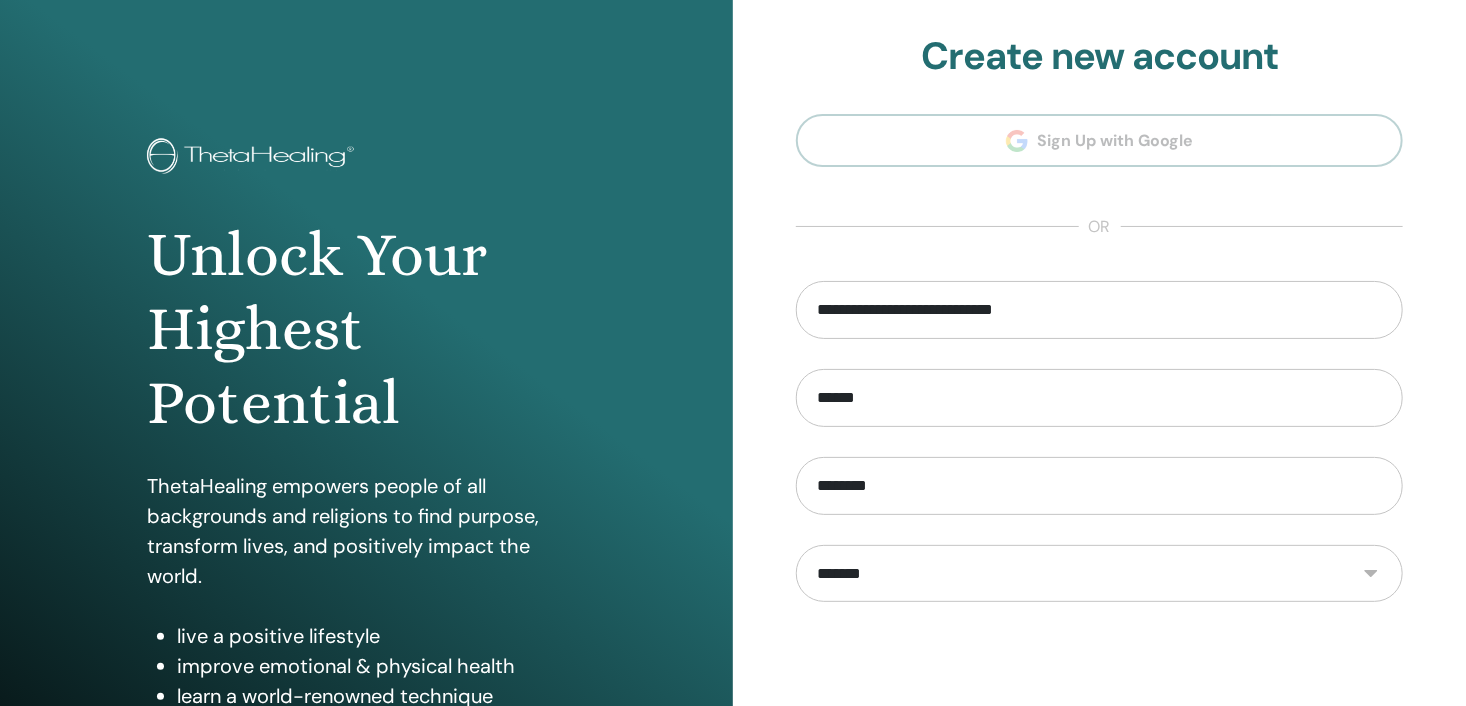 click on "**********" at bounding box center (1099, 574) 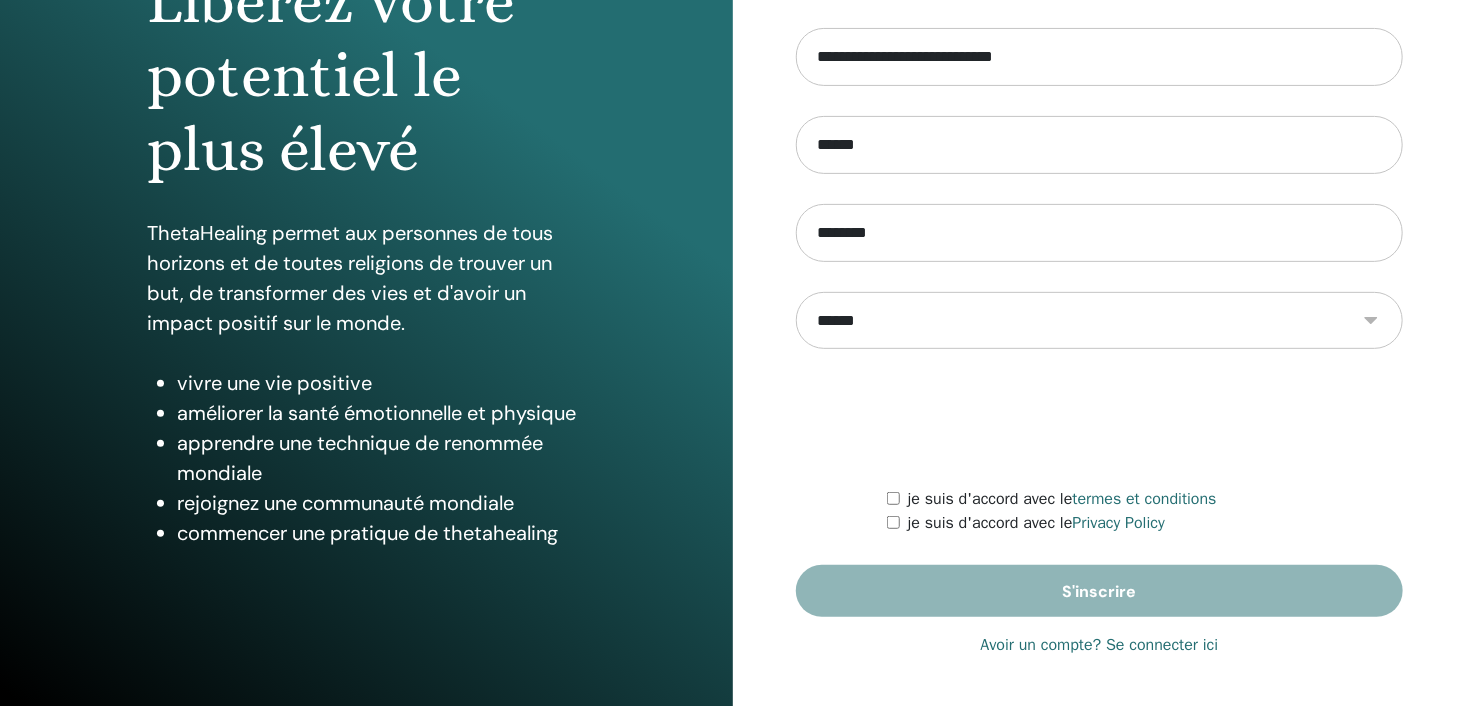 scroll, scrollTop: 253, scrollLeft: 0, axis: vertical 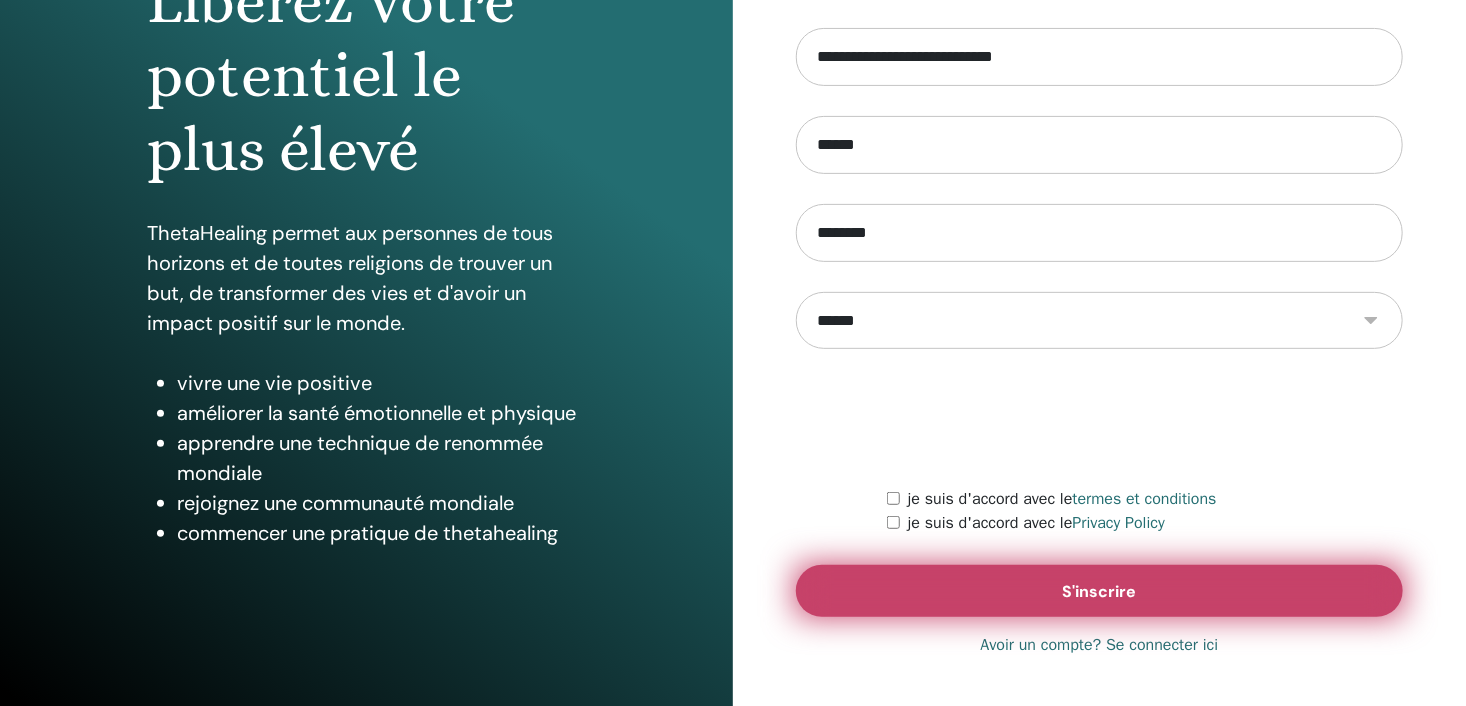 click on "S'inscrire" at bounding box center [1100, 591] 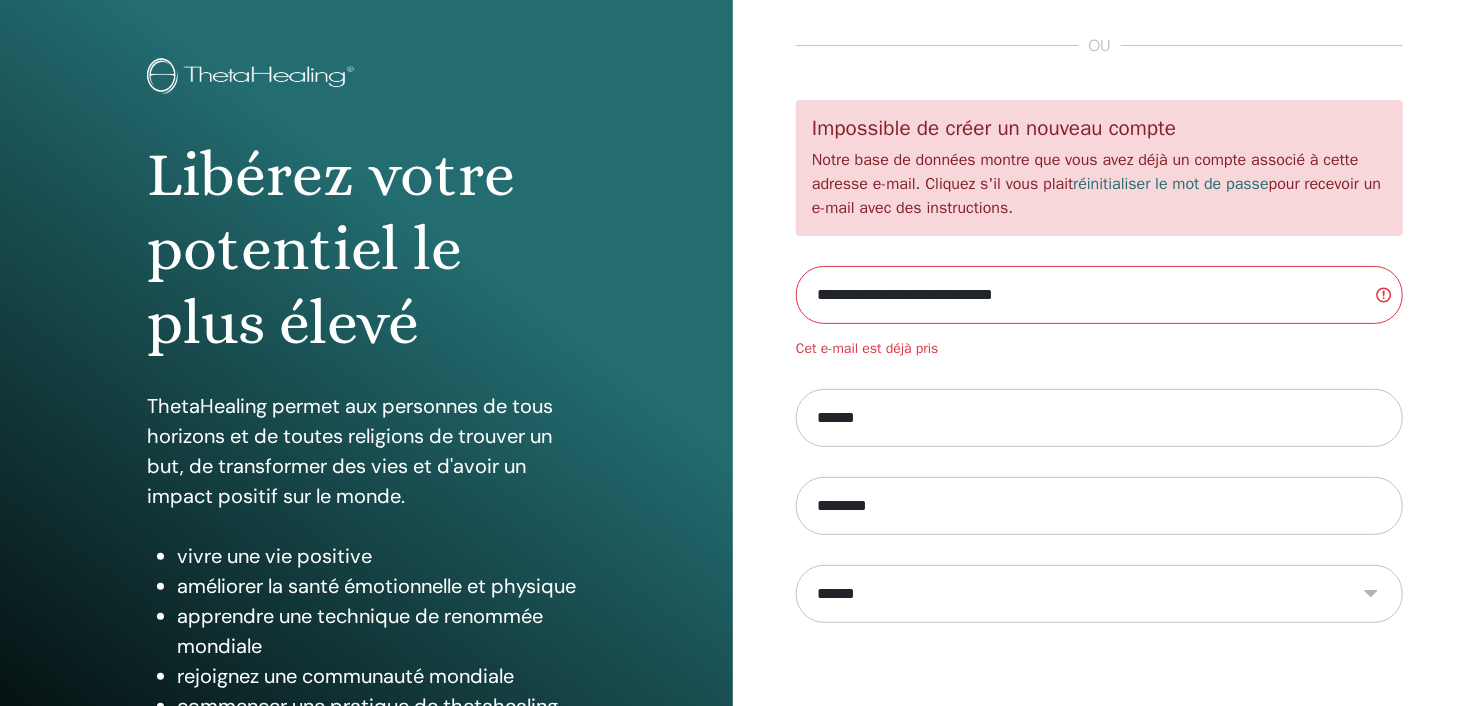 scroll, scrollTop: 319, scrollLeft: 0, axis: vertical 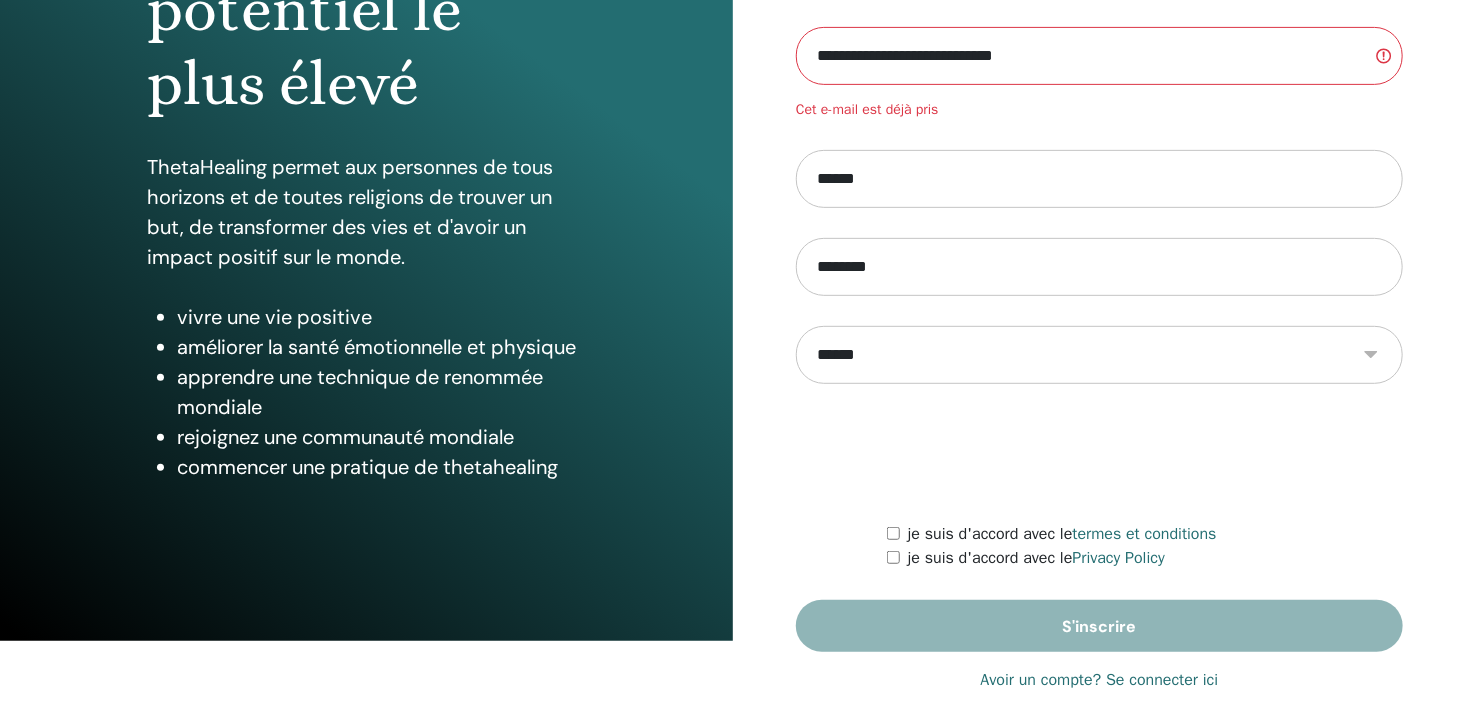 click on "Avoir un compte? Se connecter ici" at bounding box center [1100, 680] 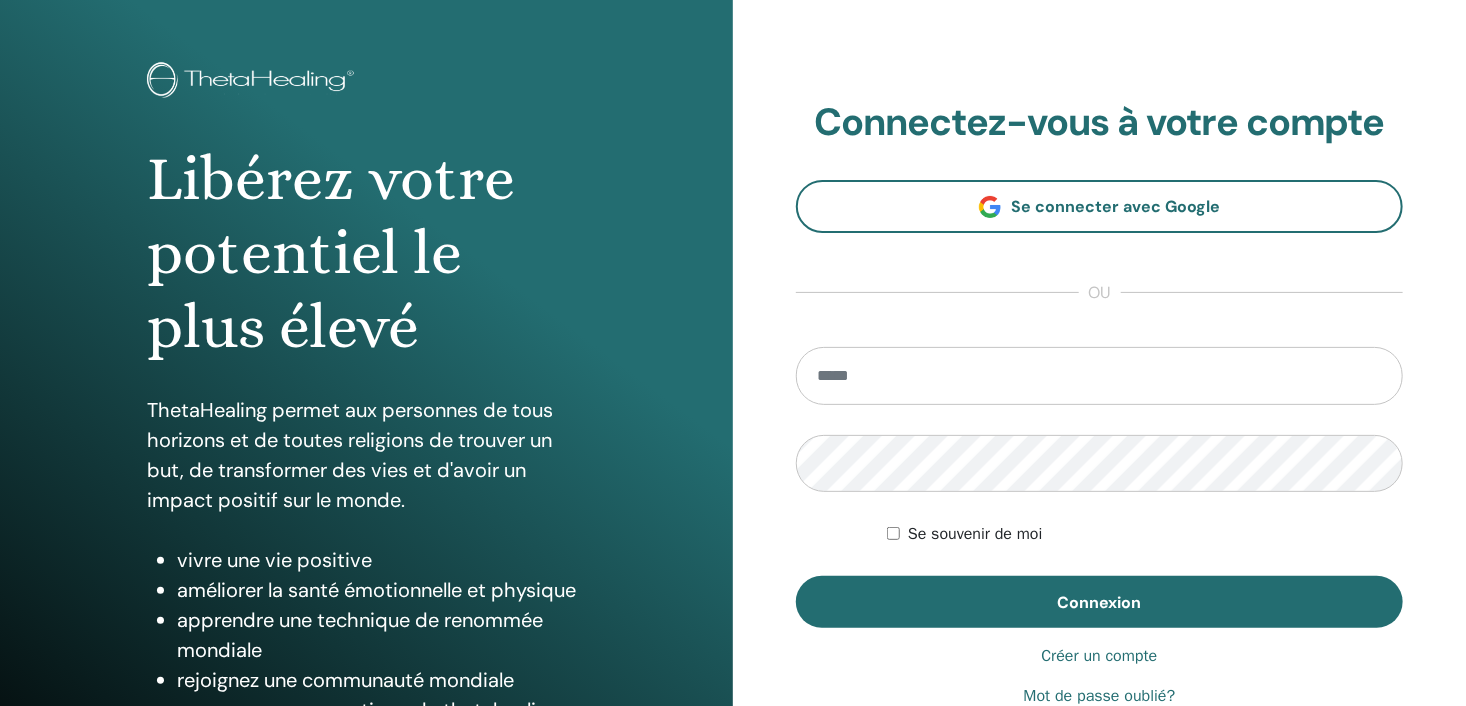 scroll, scrollTop: 0, scrollLeft: 0, axis: both 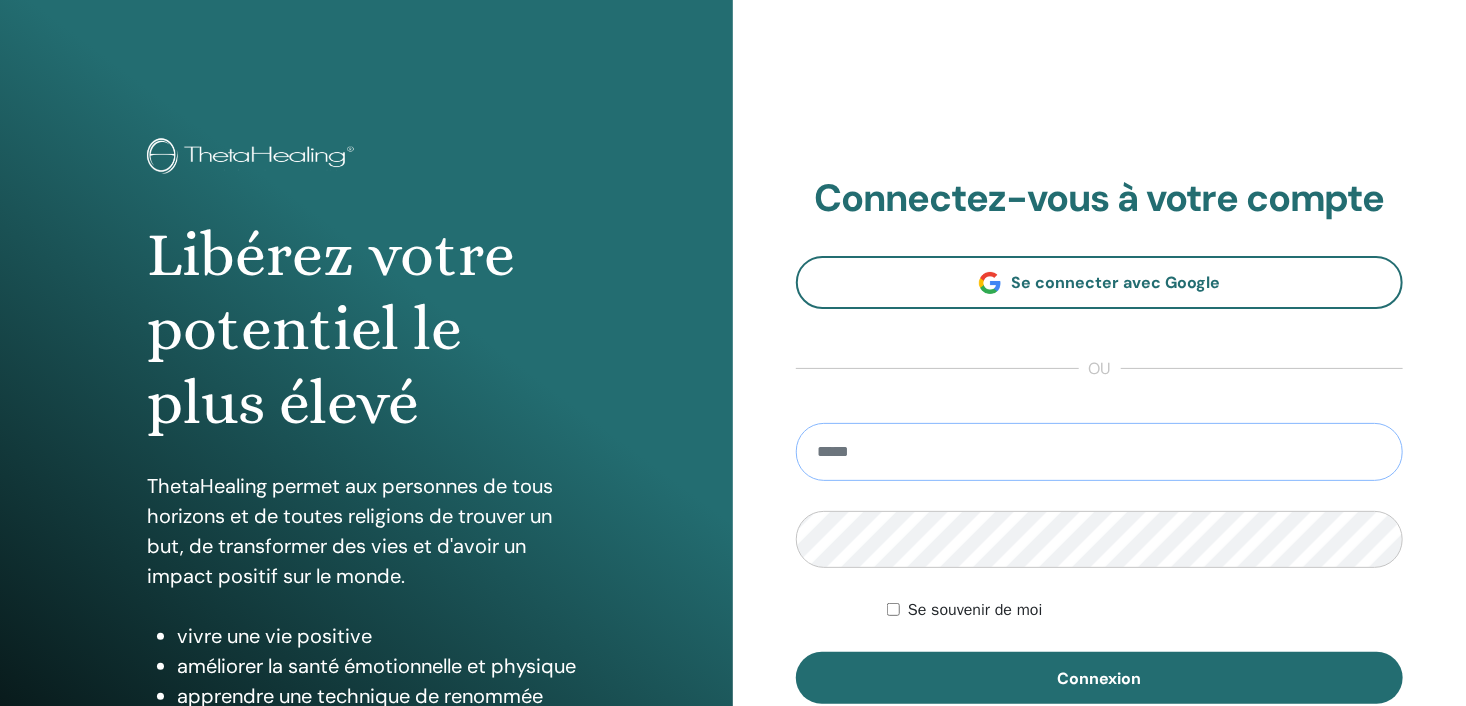 click at bounding box center [1099, 452] 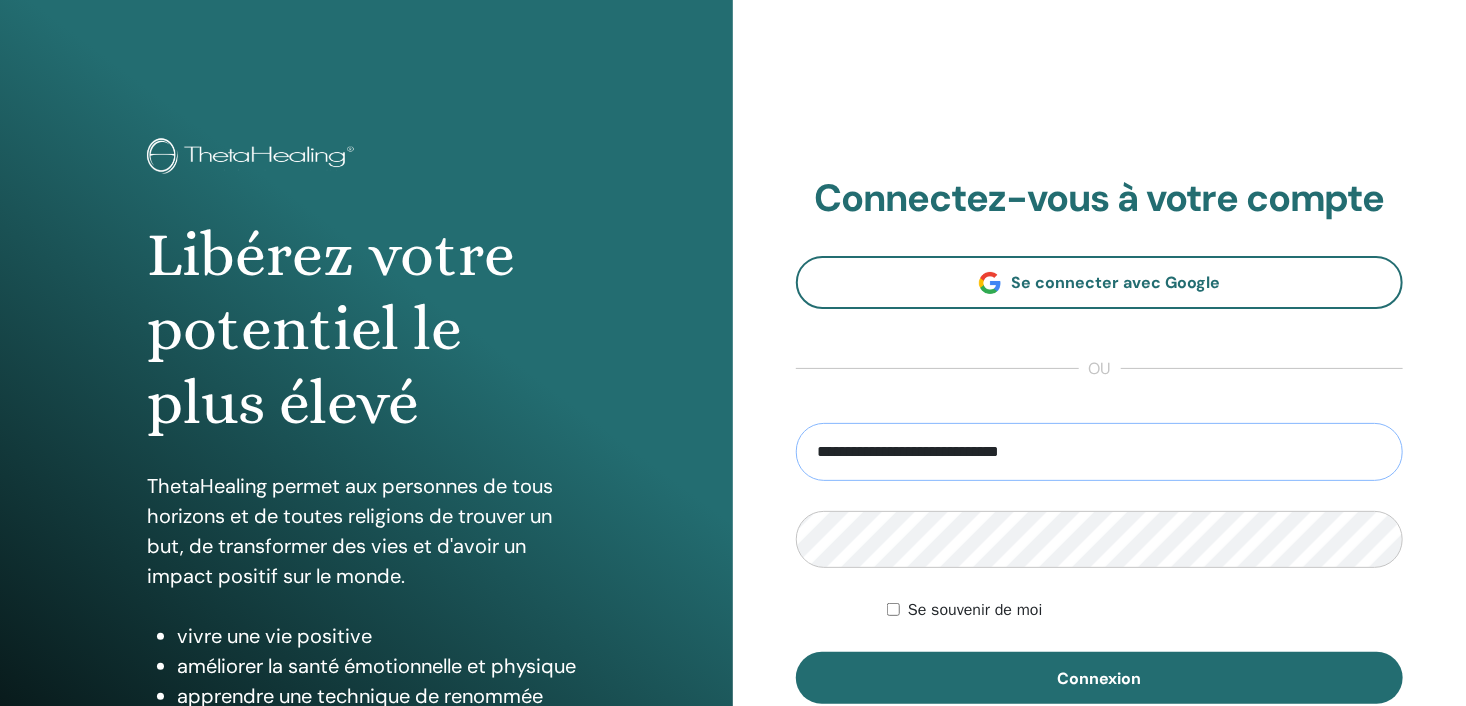 type on "**********" 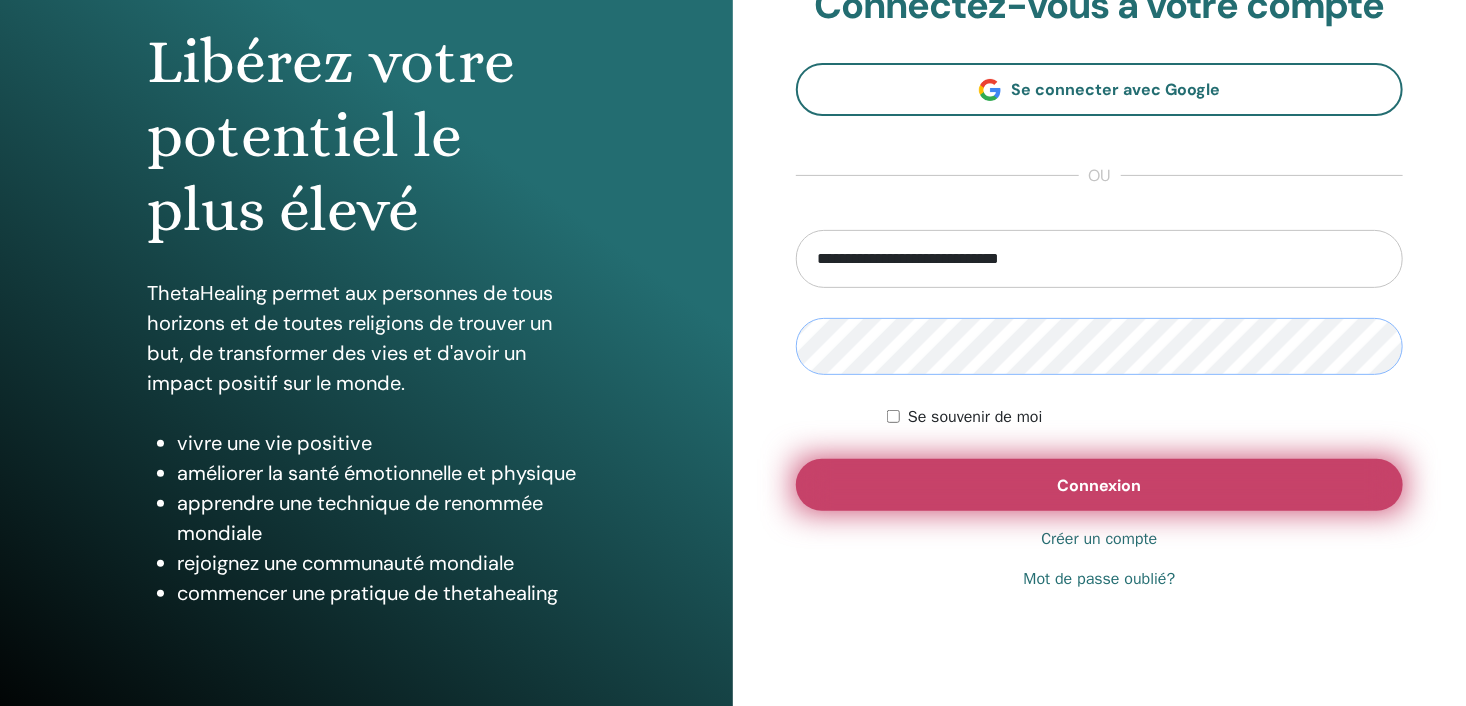 scroll, scrollTop: 153, scrollLeft: 0, axis: vertical 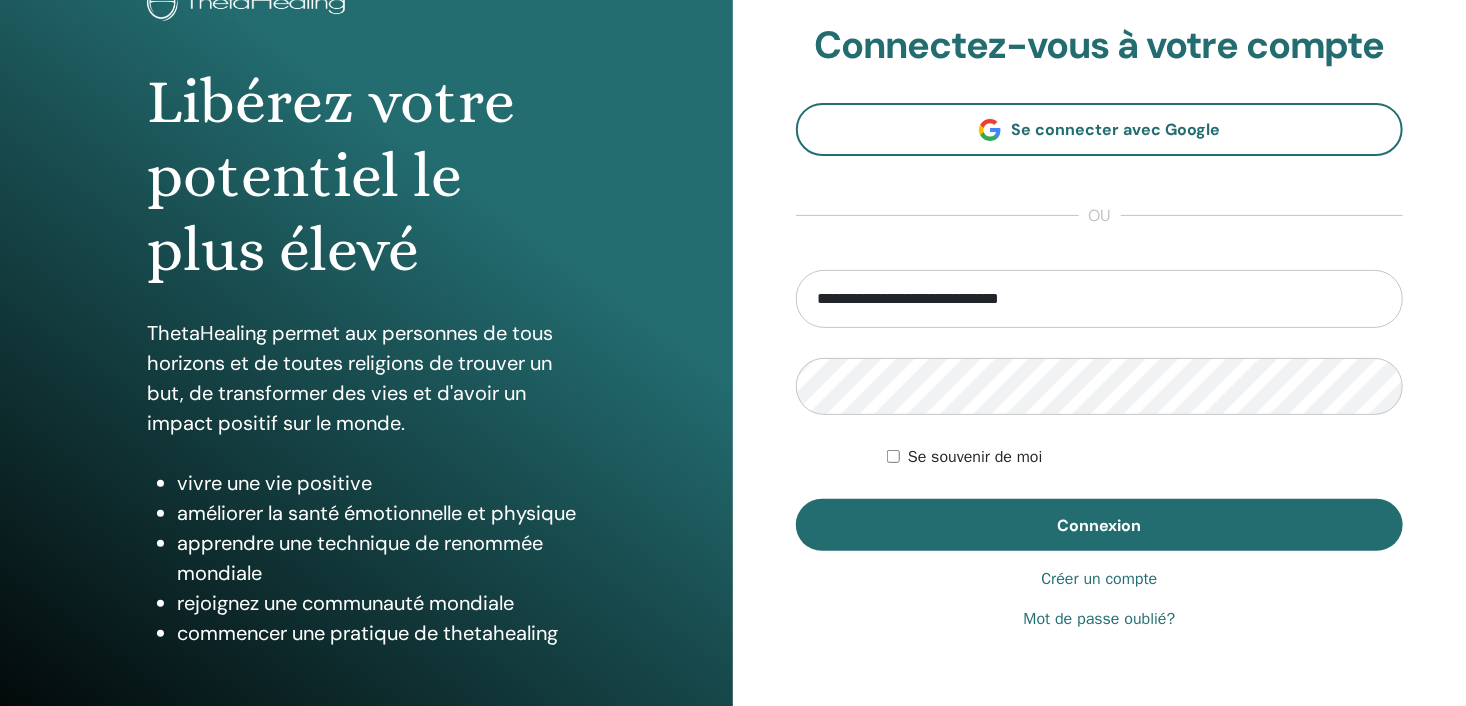 click on "Mot de passe oublié?" at bounding box center (1100, 619) 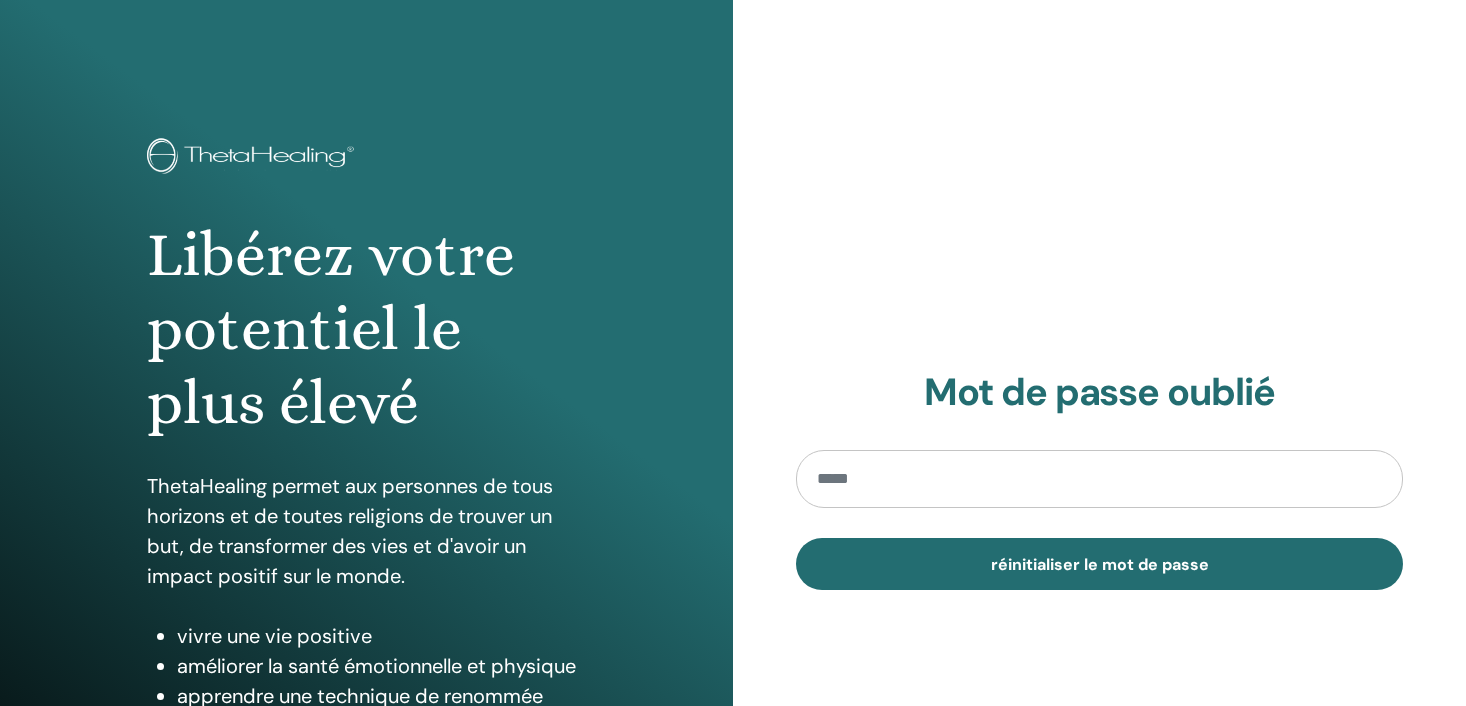 scroll, scrollTop: 0, scrollLeft: 0, axis: both 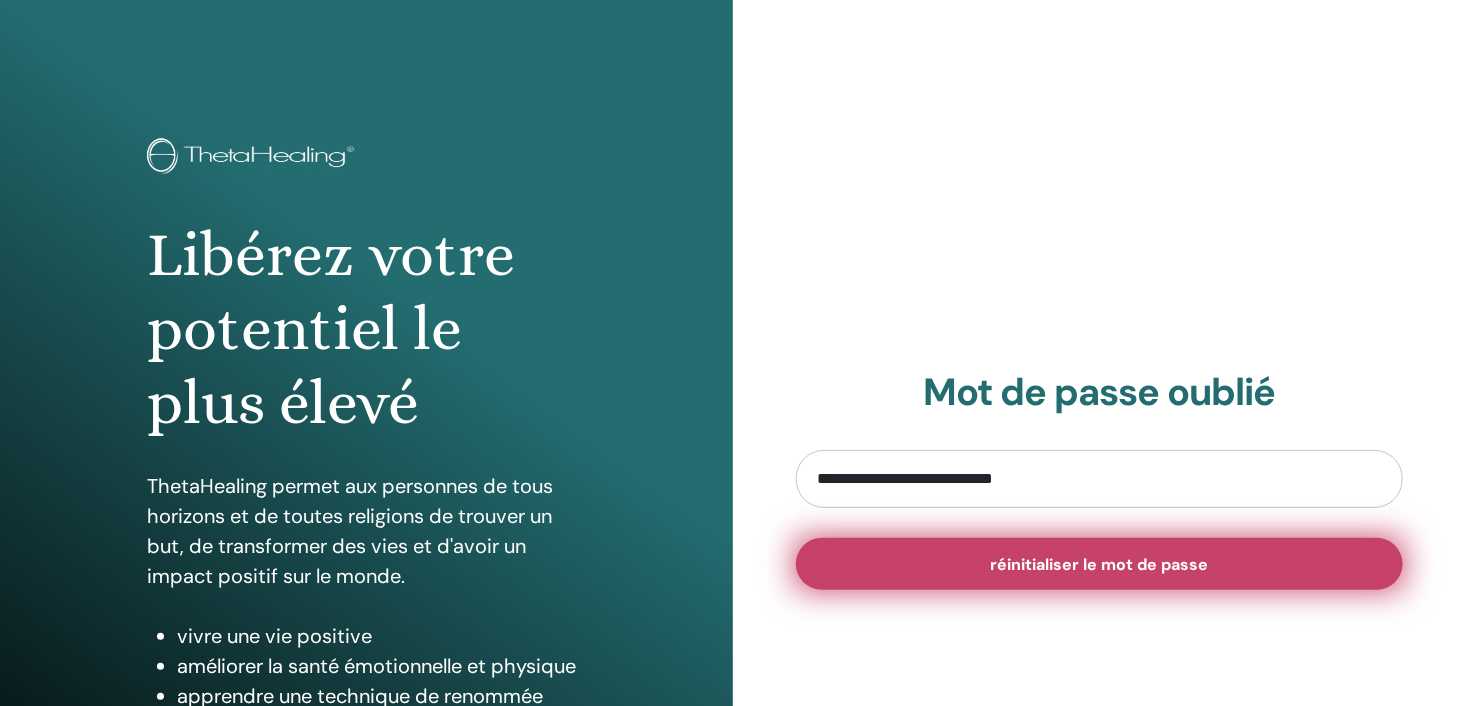 type on "**********" 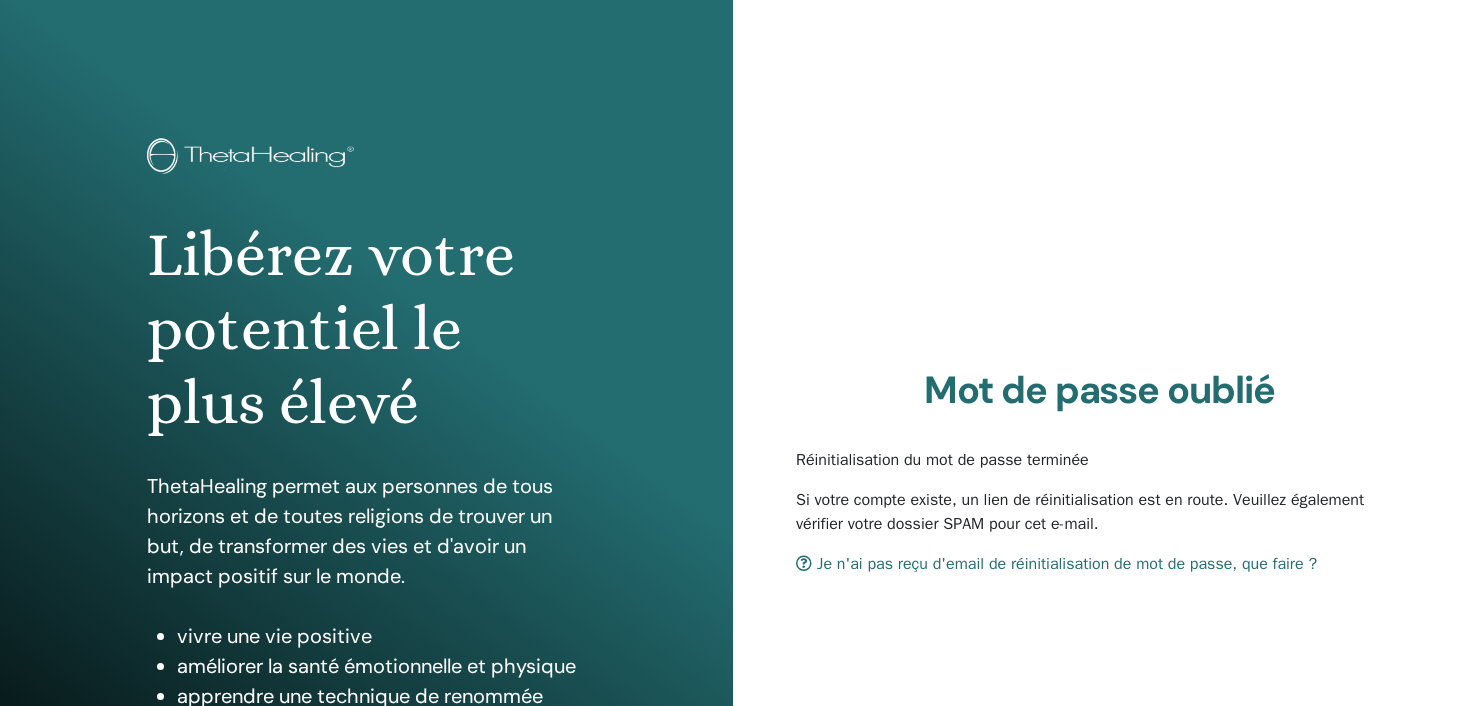 scroll, scrollTop: 0, scrollLeft: 0, axis: both 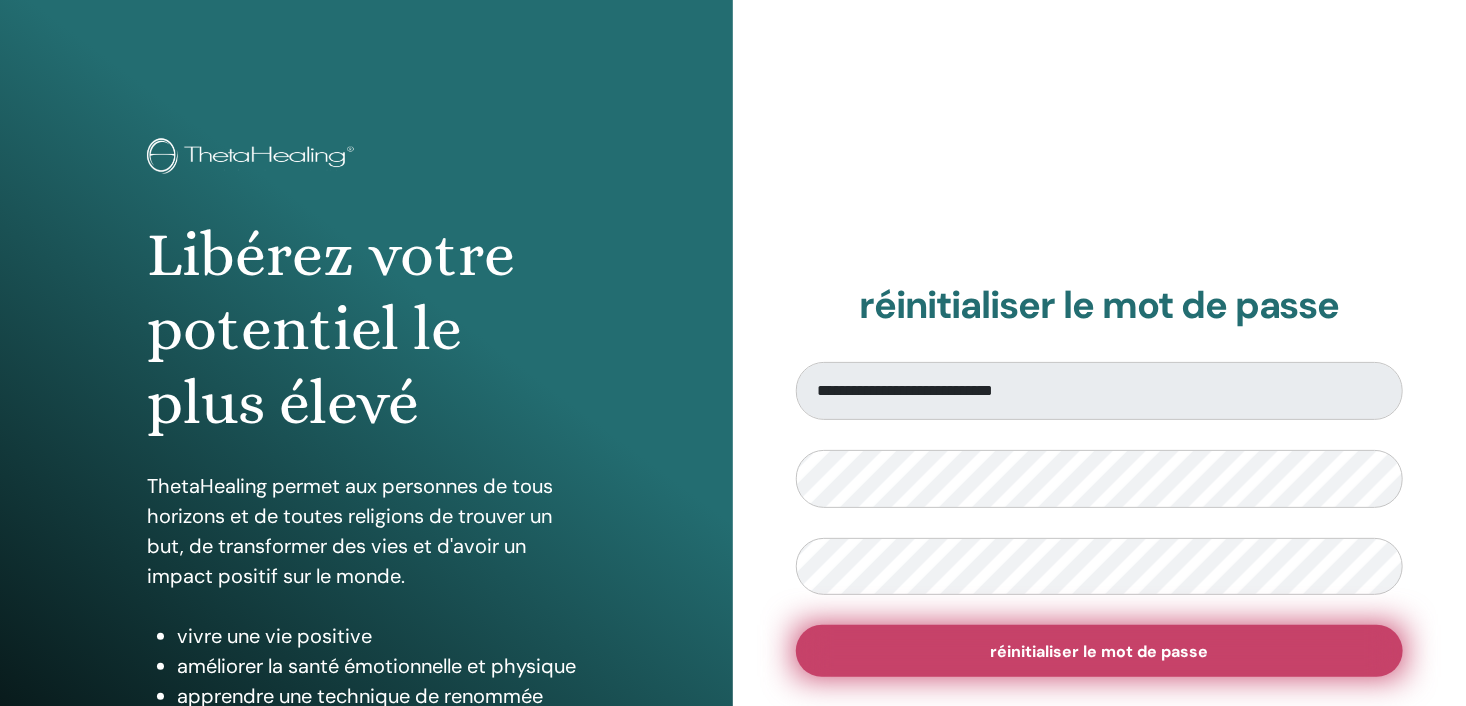 click on "réinitialiser le mot de passe" at bounding box center (1100, 651) 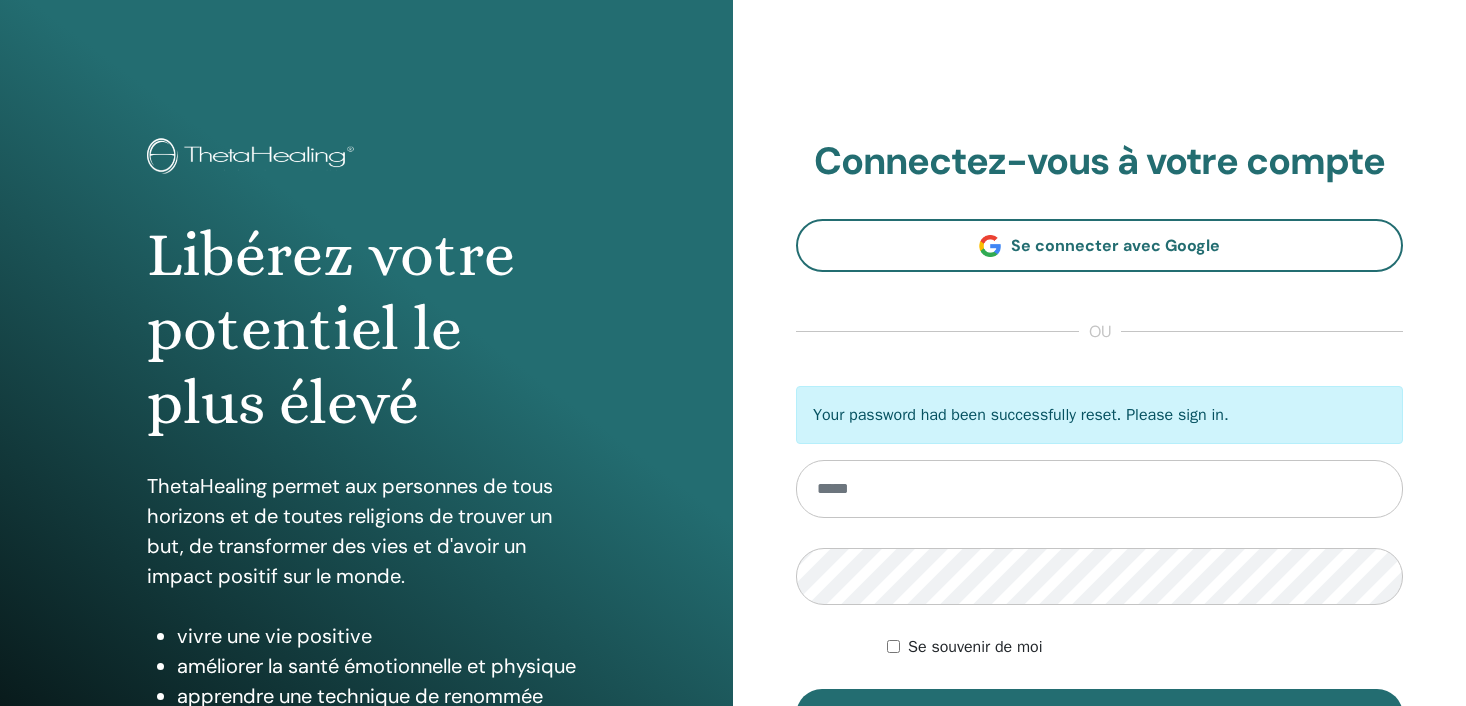 scroll, scrollTop: 0, scrollLeft: 0, axis: both 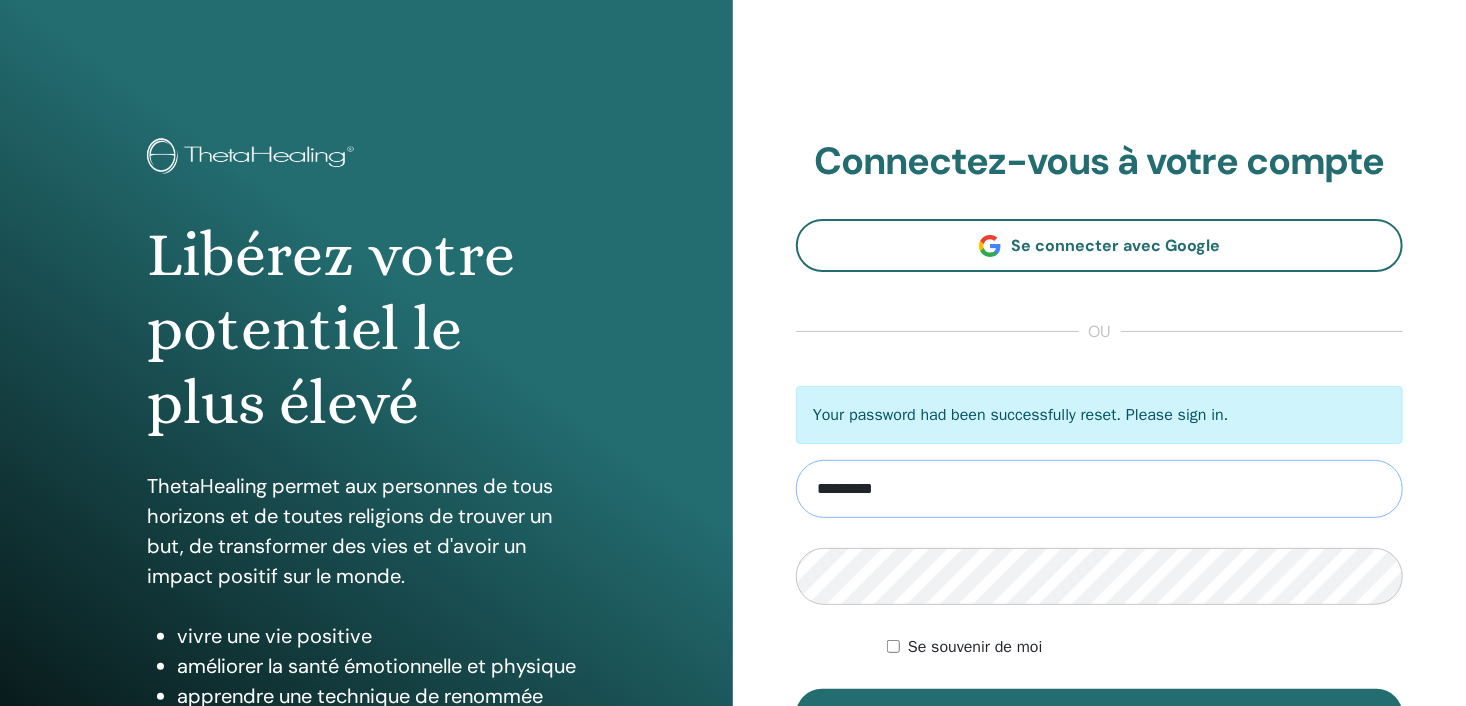 type on "**********" 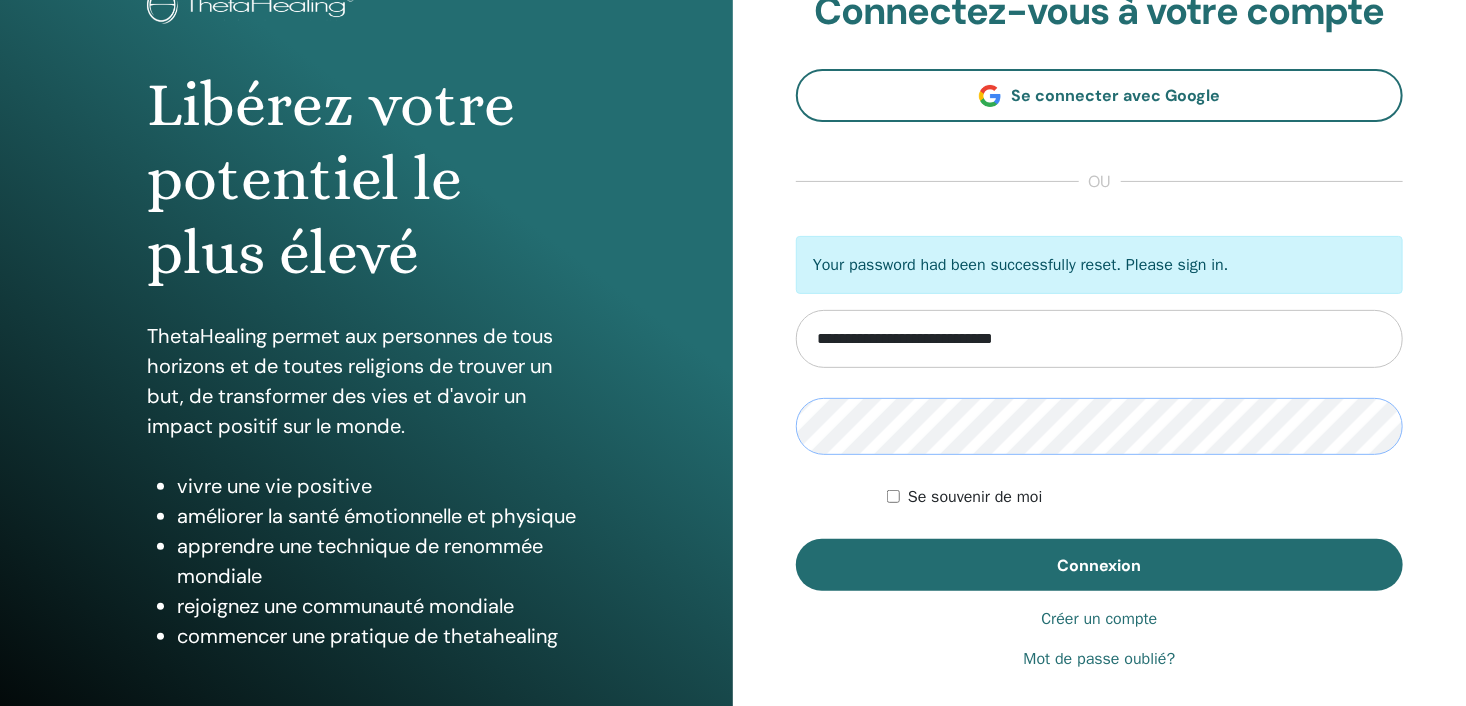 scroll, scrollTop: 200, scrollLeft: 0, axis: vertical 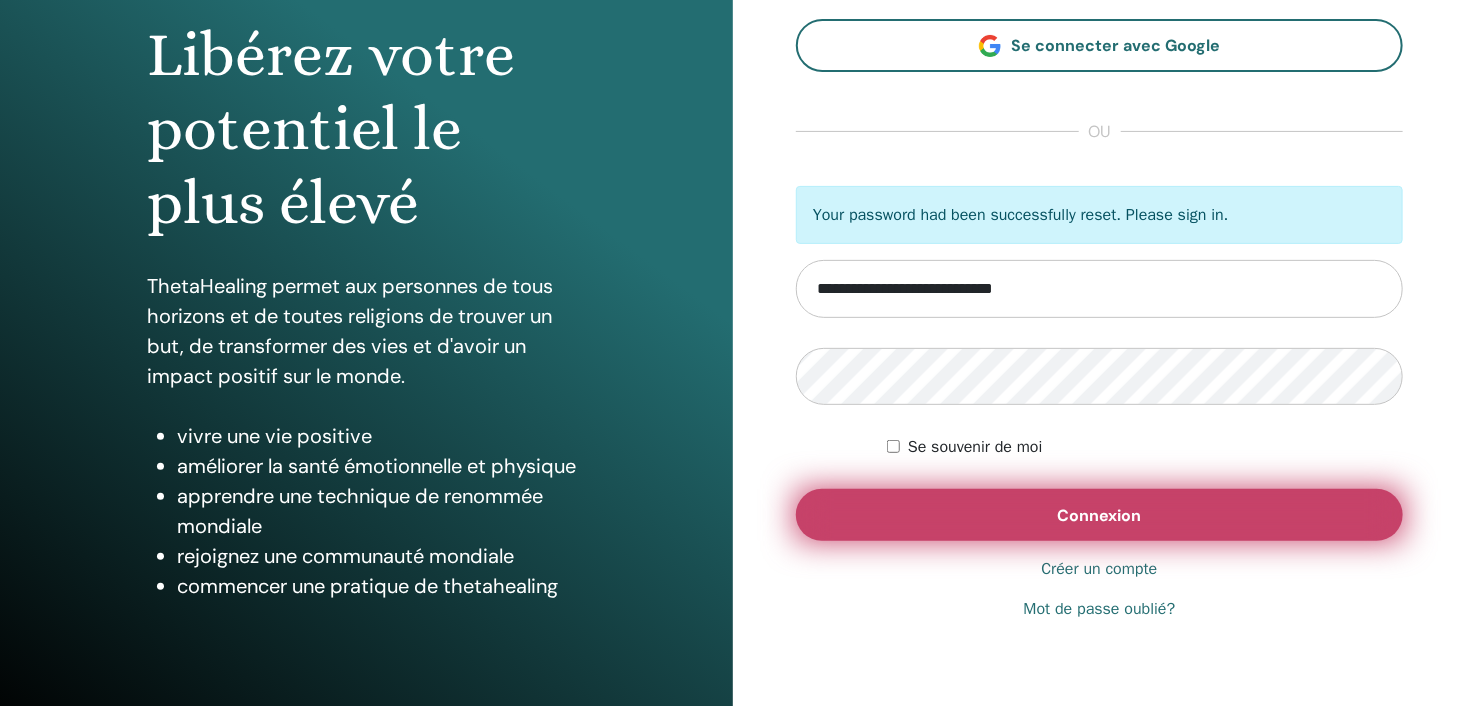 click on "Connexion" at bounding box center (1099, 515) 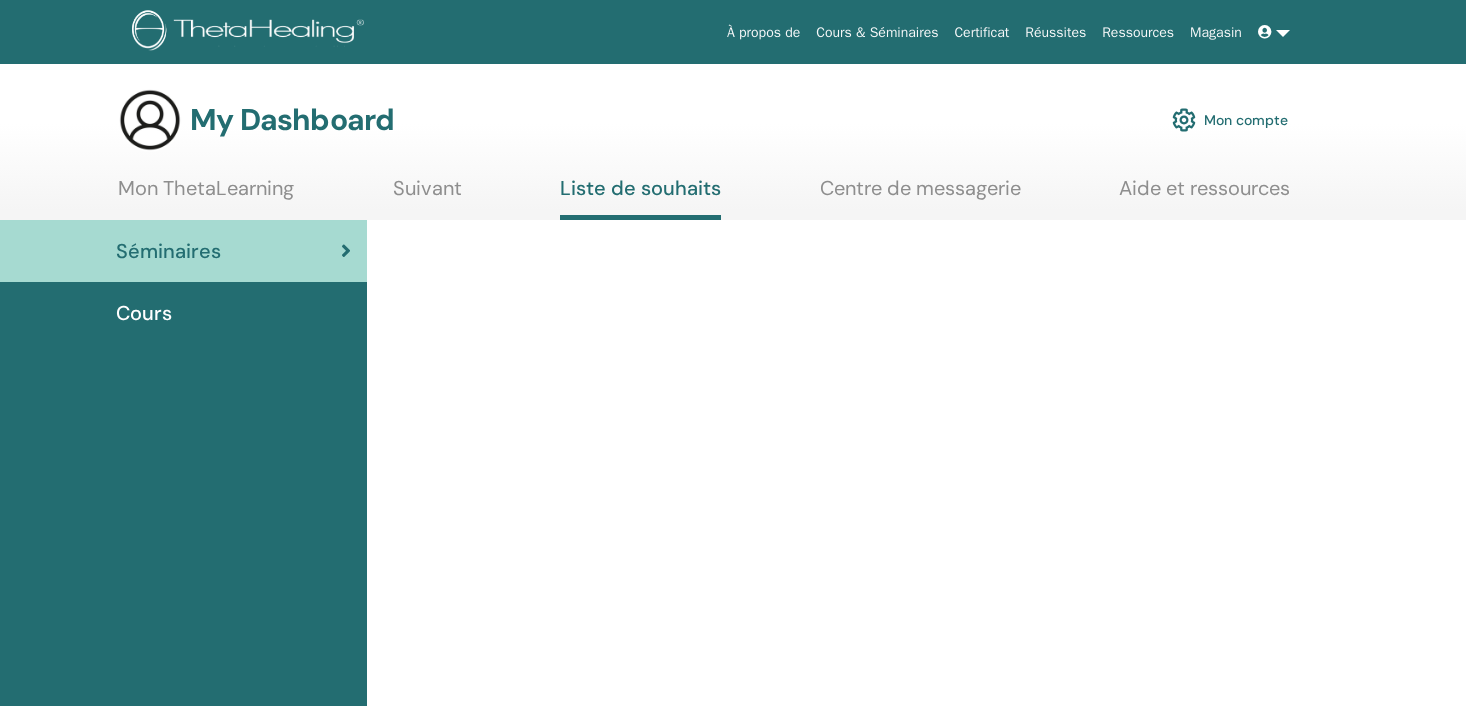 scroll, scrollTop: 0, scrollLeft: 0, axis: both 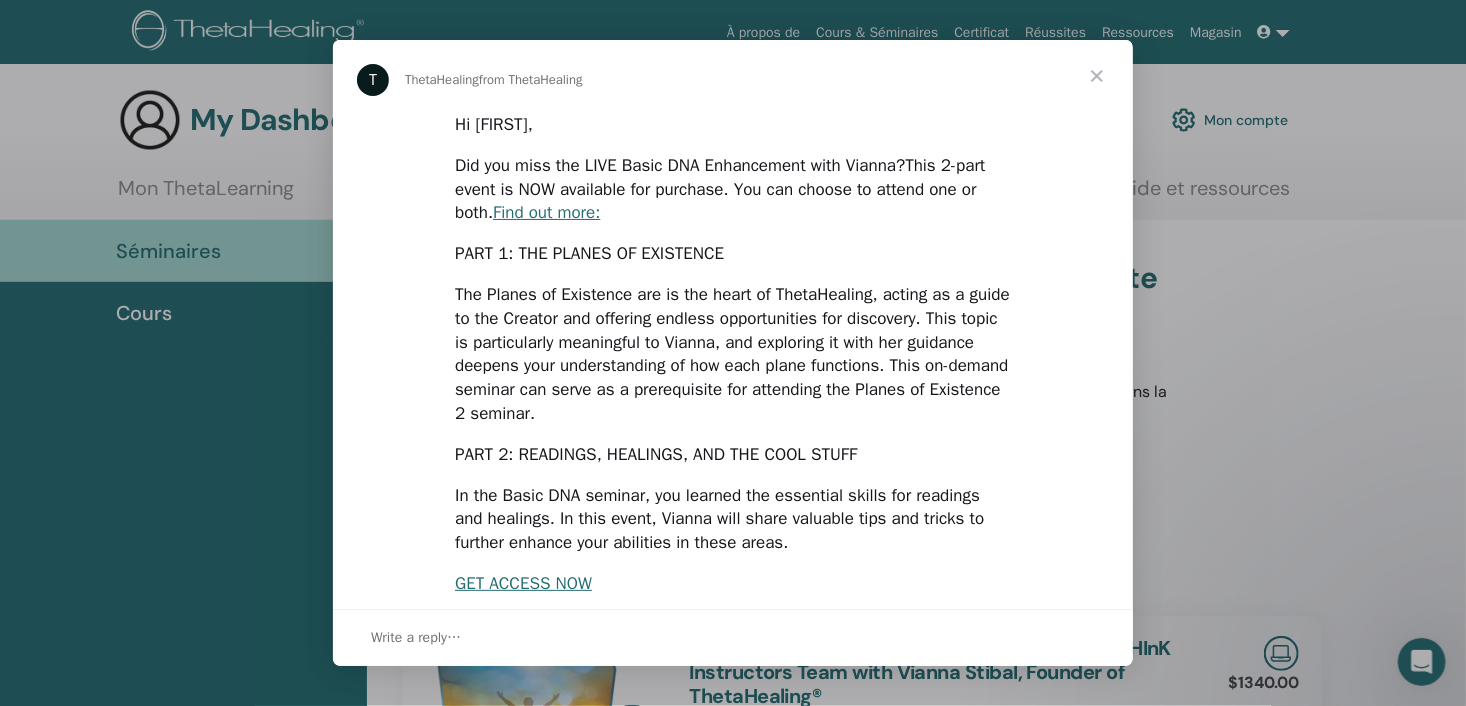 click at bounding box center (1097, 76) 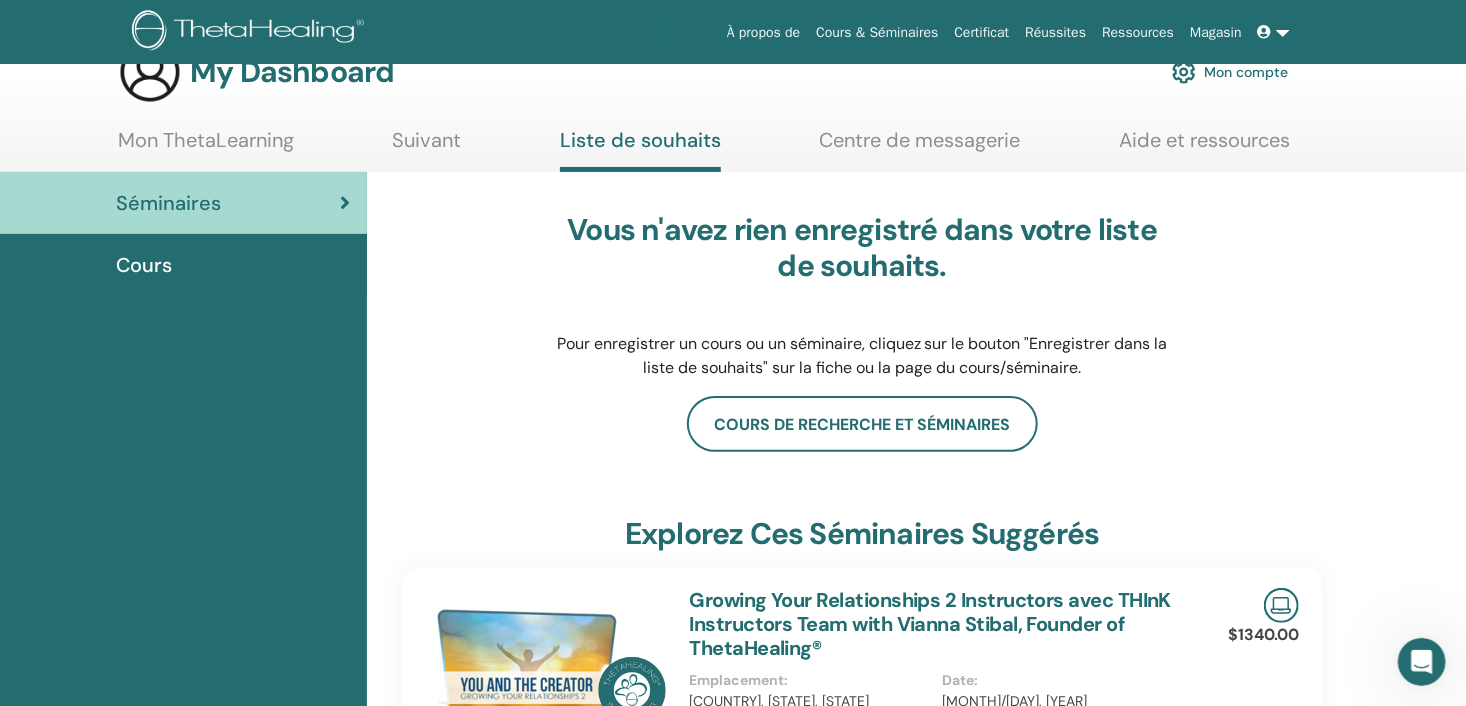 scroll, scrollTop: 0, scrollLeft: 0, axis: both 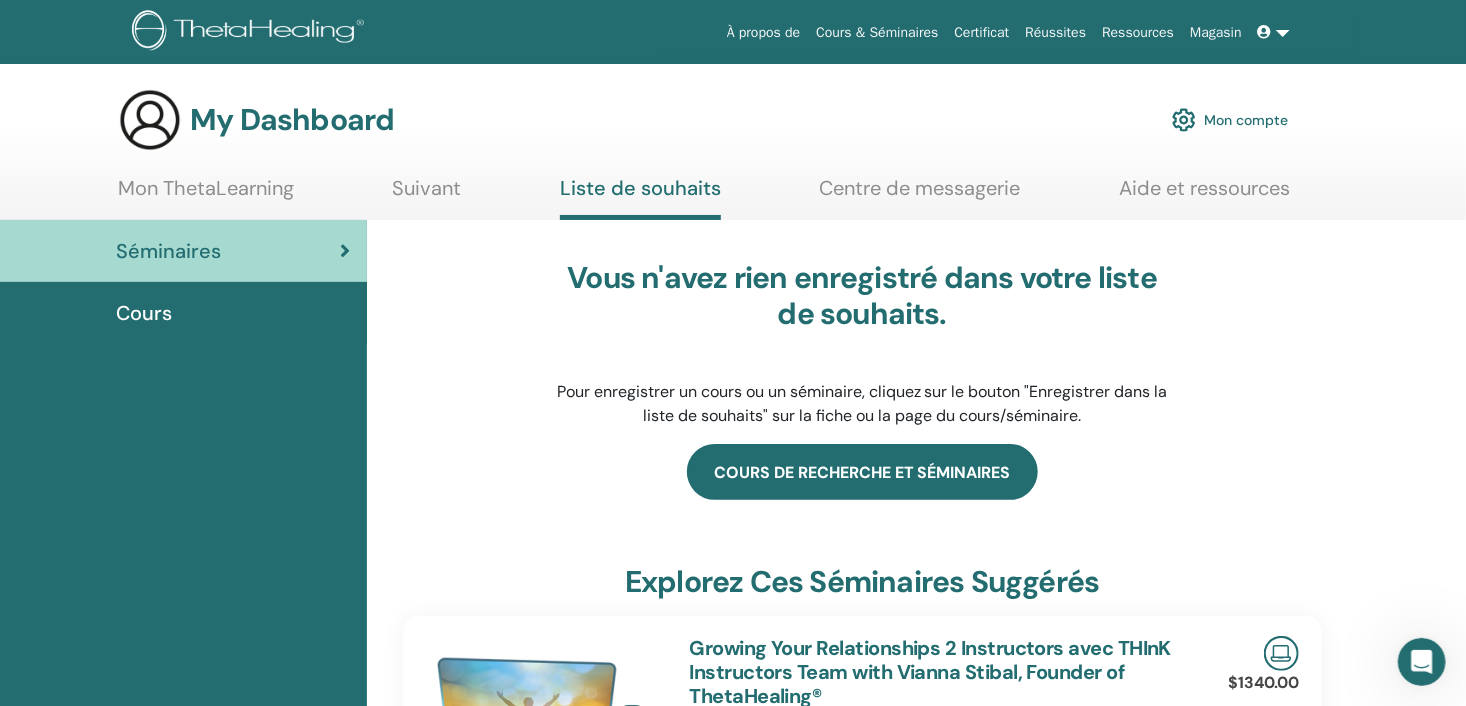 click on "Cours de recherche et séminaires" at bounding box center [862, 472] 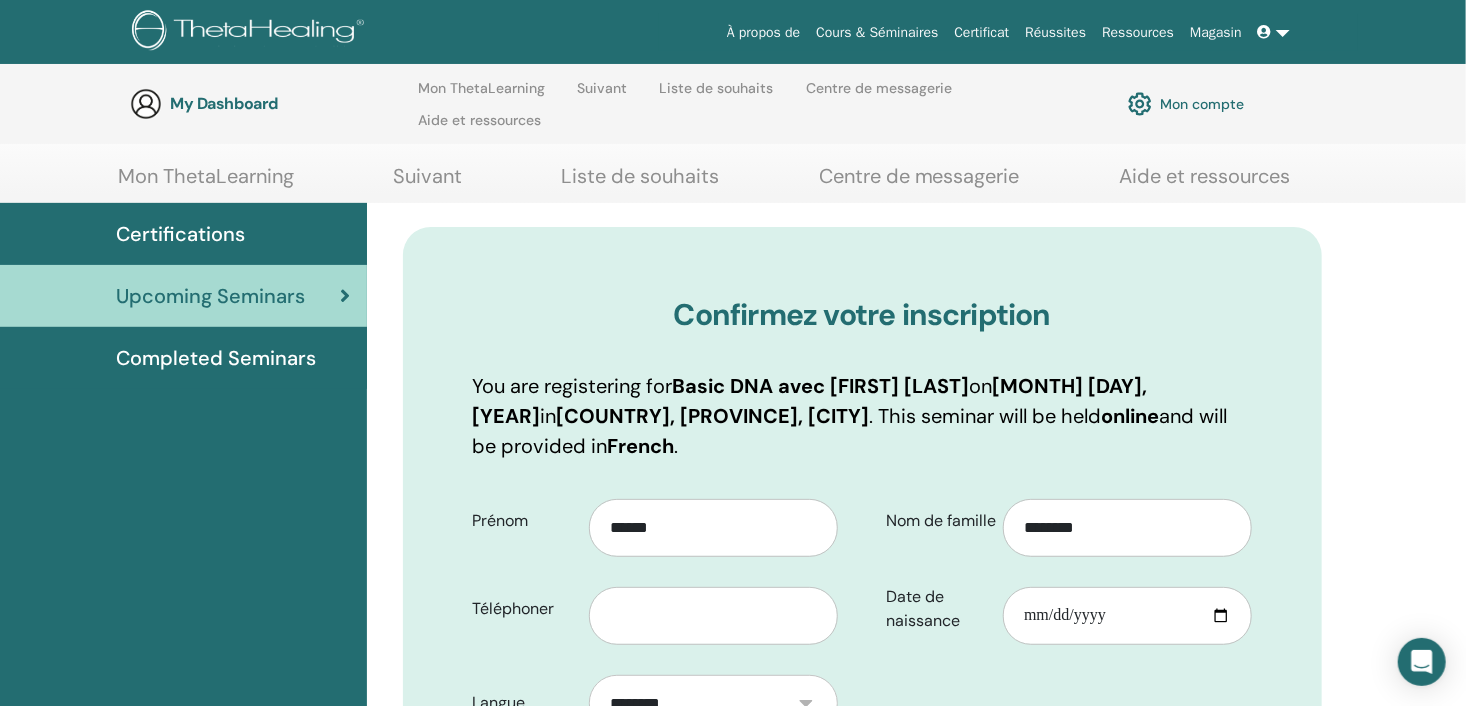 scroll, scrollTop: 380, scrollLeft: 0, axis: vertical 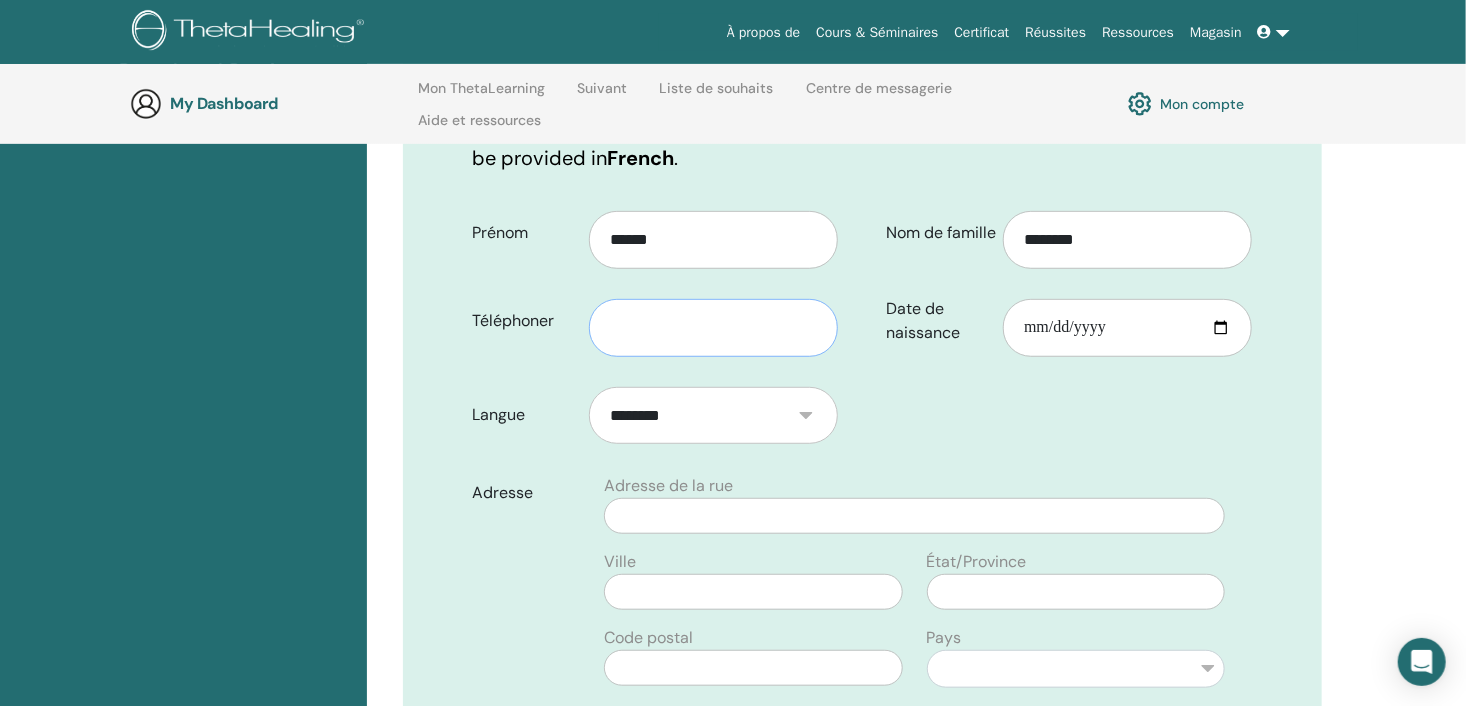 click at bounding box center (713, 328) 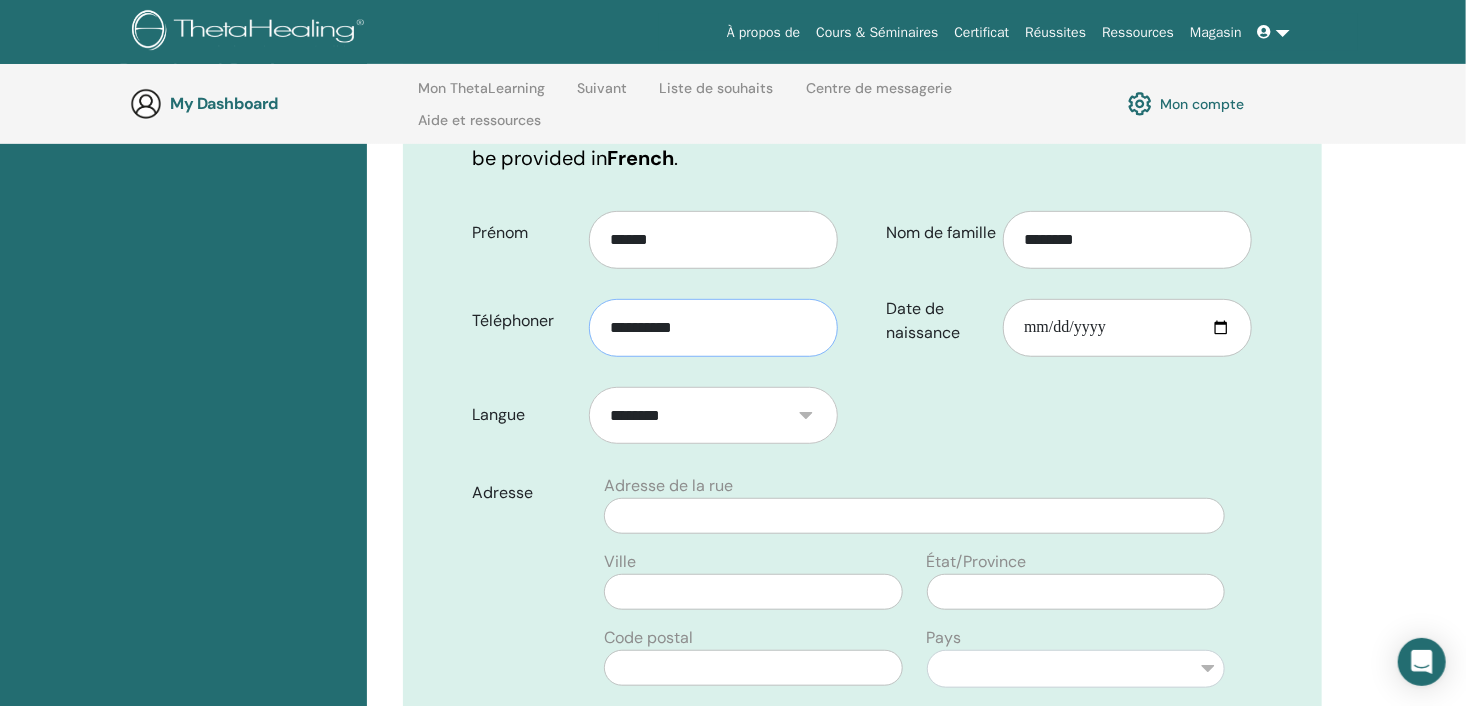 type on "**********" 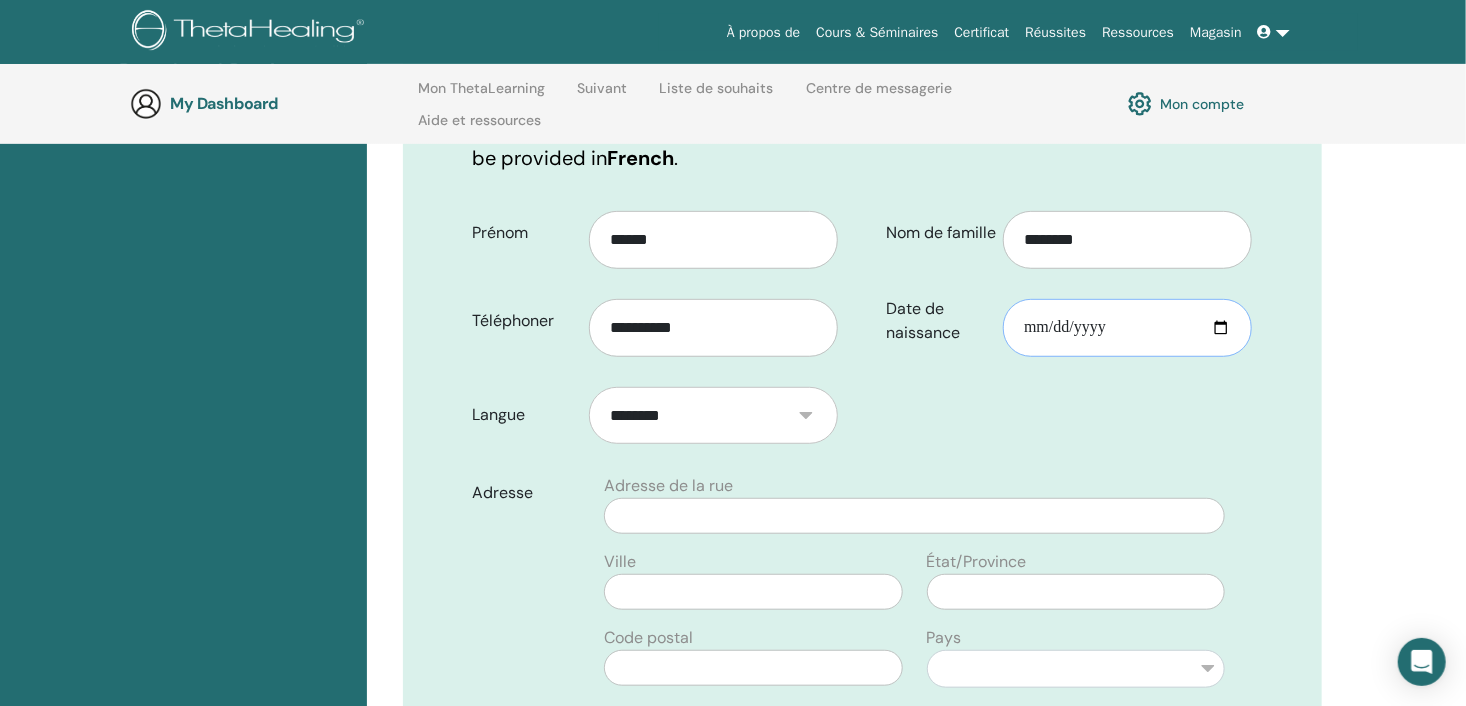 click on "Date de naissance" at bounding box center [1127, 328] 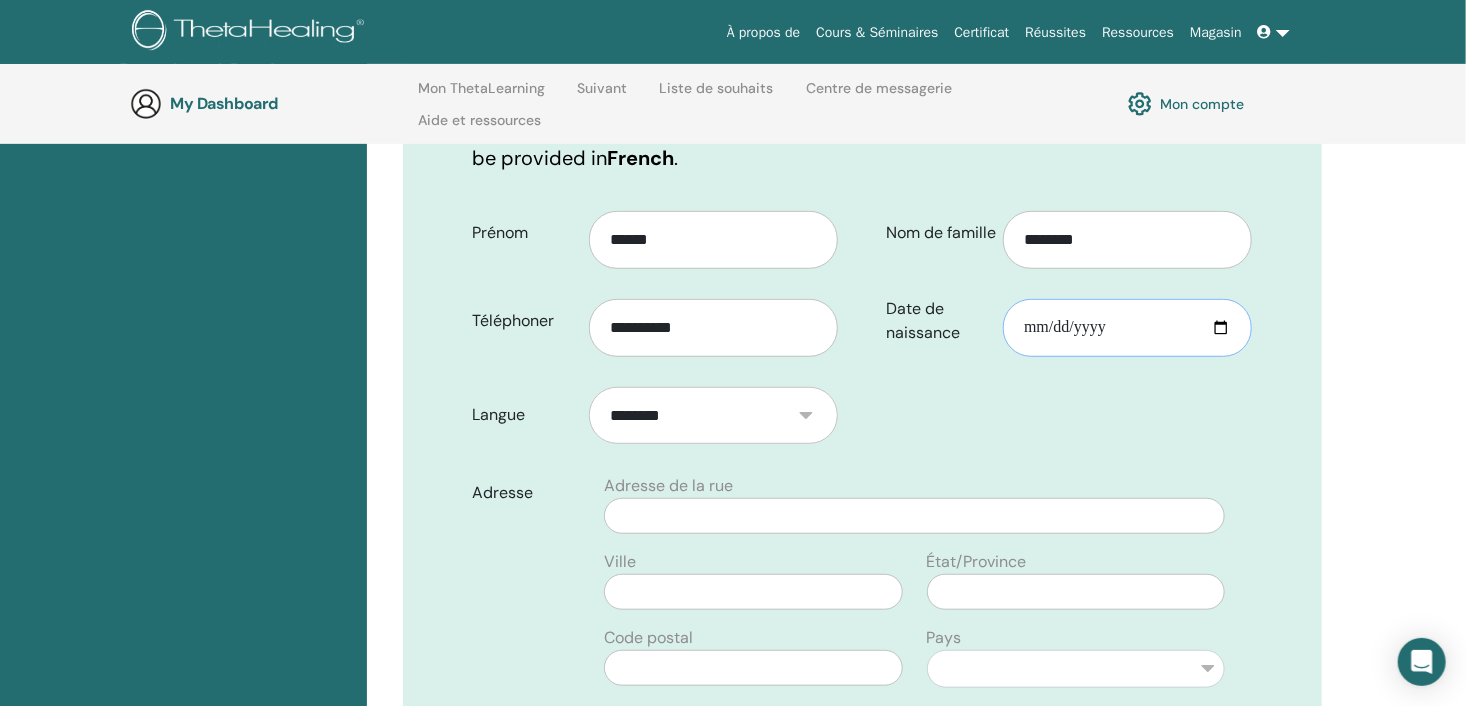 click on "Date de naissance" at bounding box center [1127, 328] 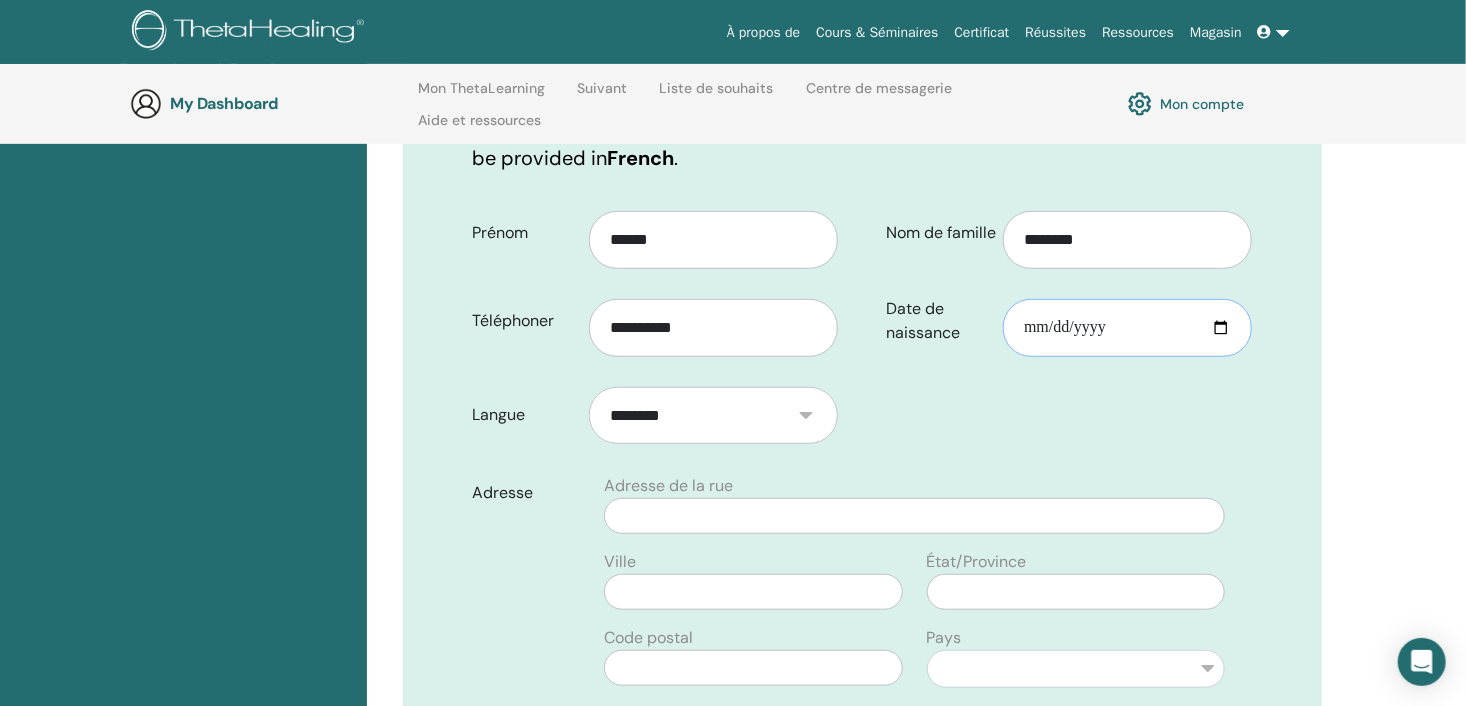 type on "**********" 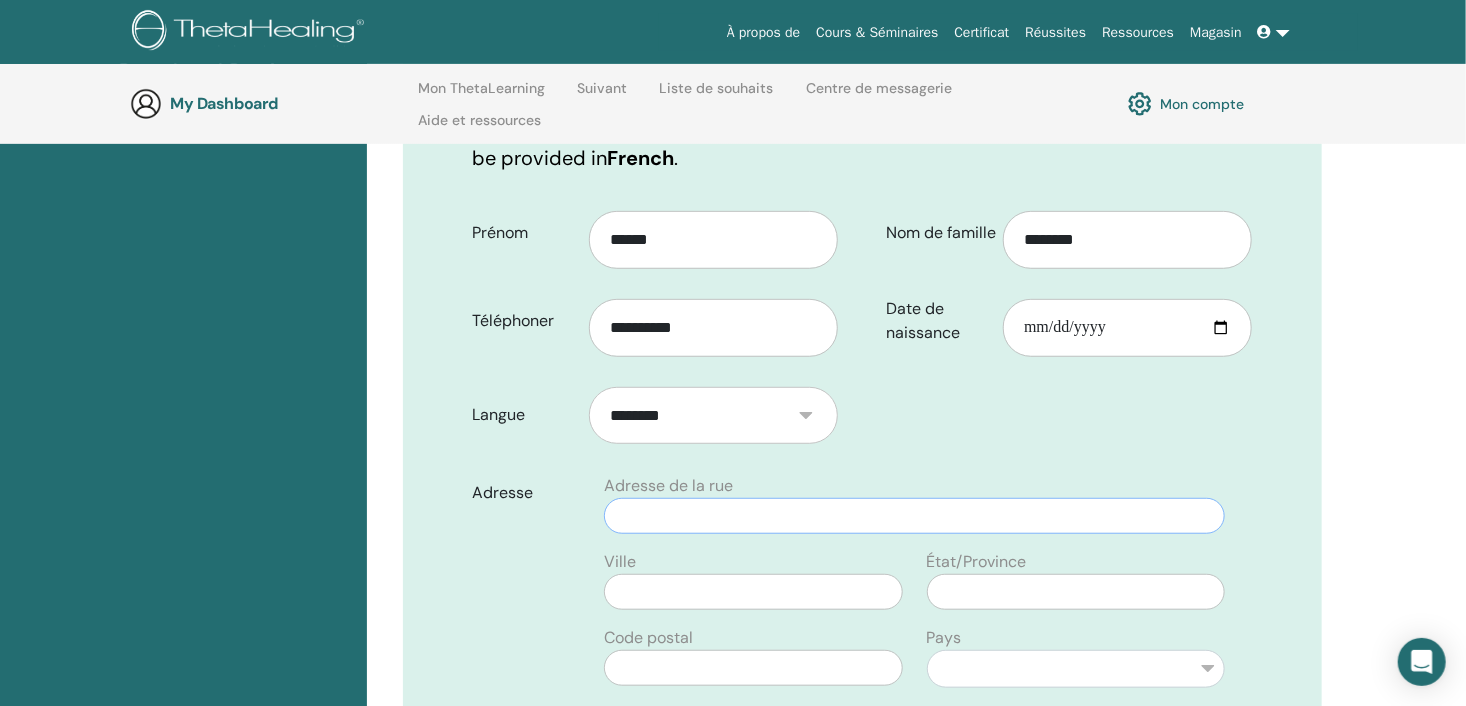 click at bounding box center [914, 516] 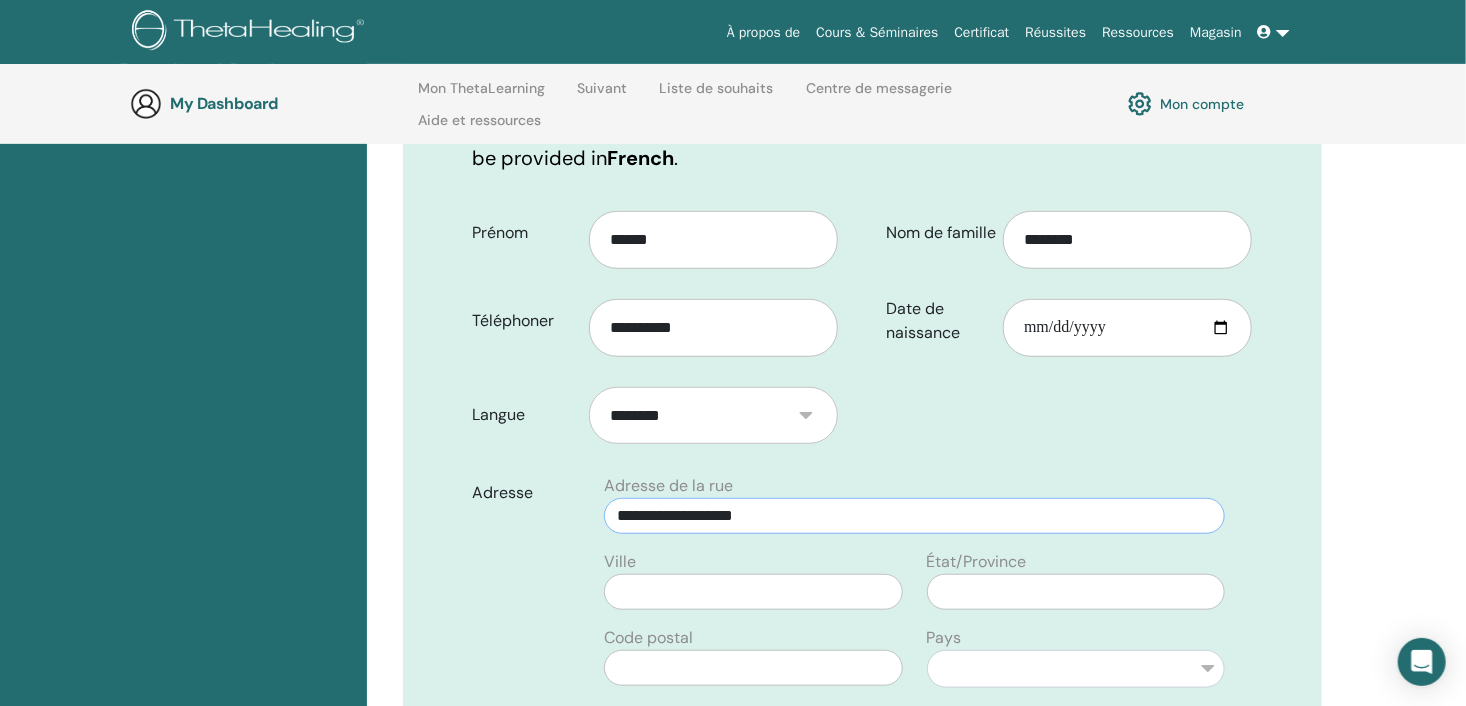 type on "**********" 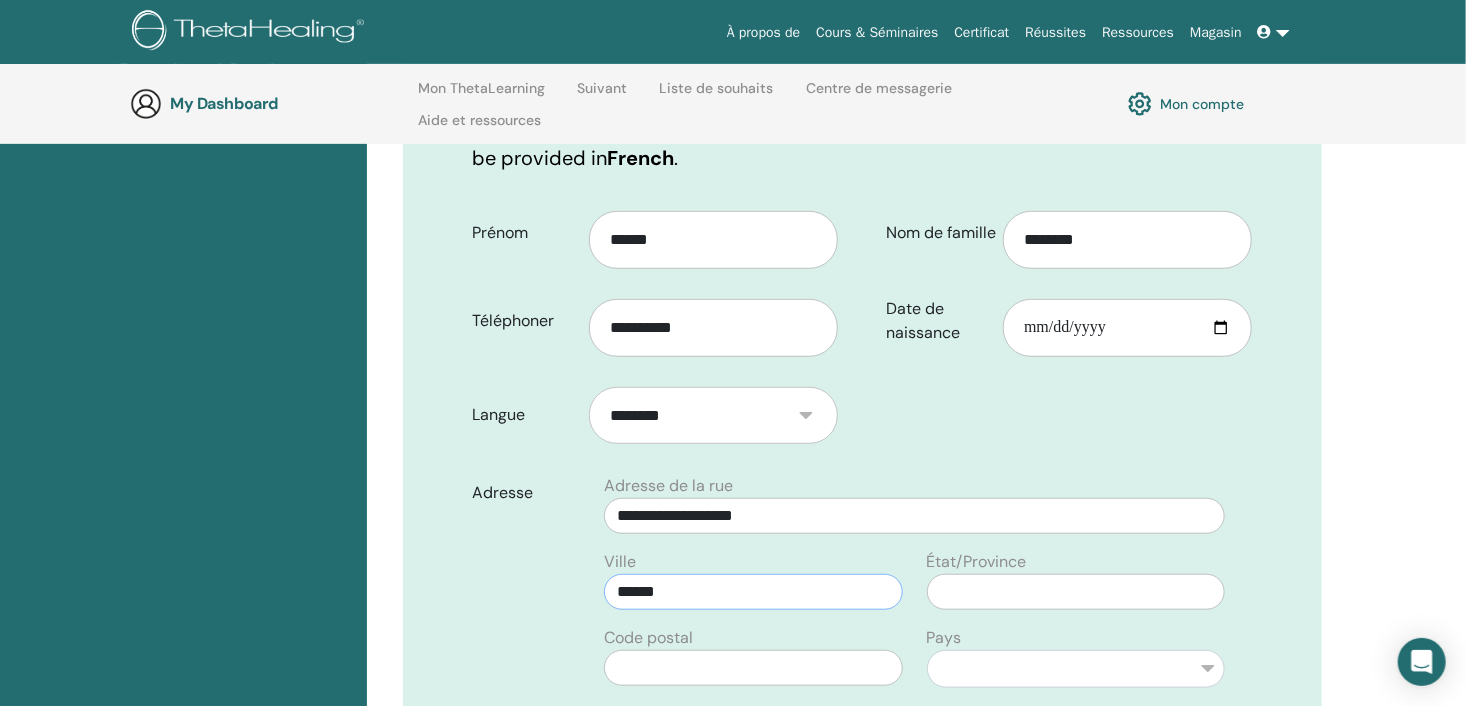 type on "******" 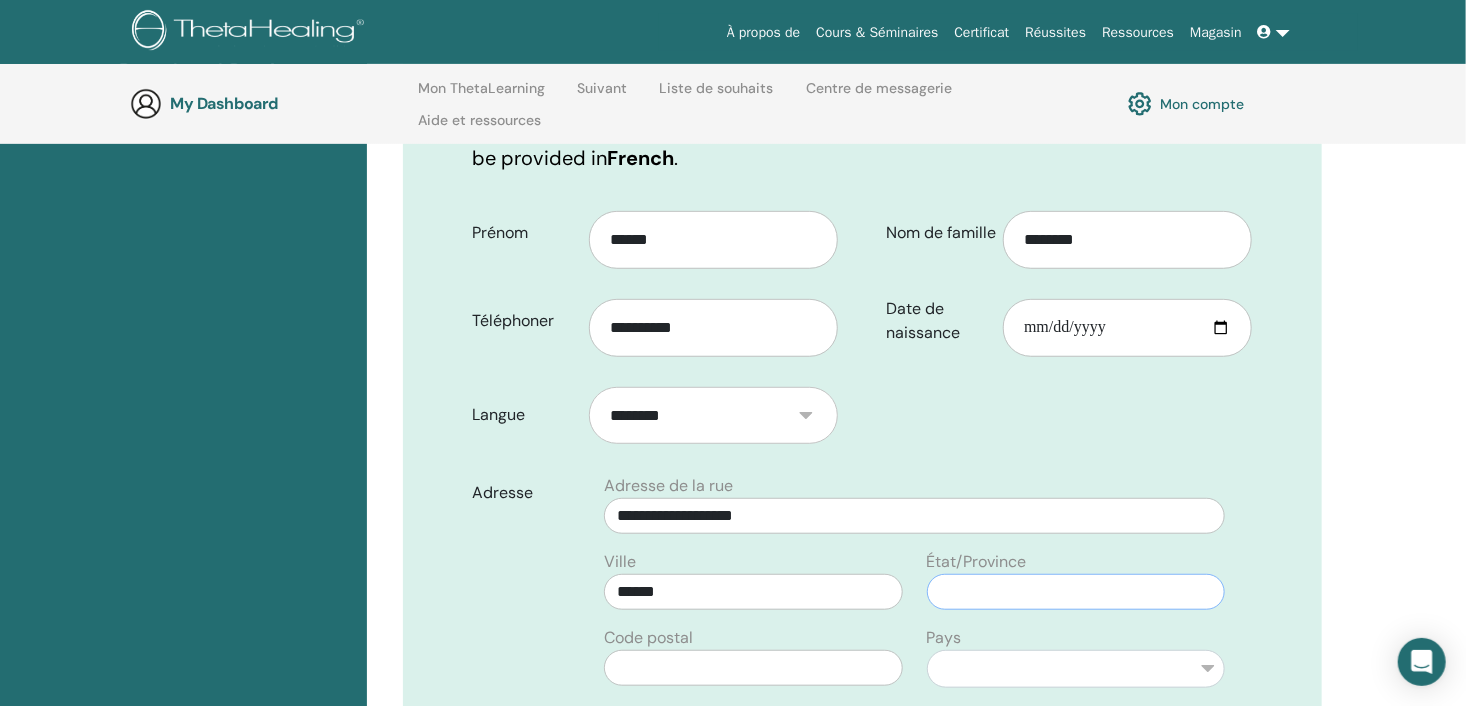 click at bounding box center [1076, 592] 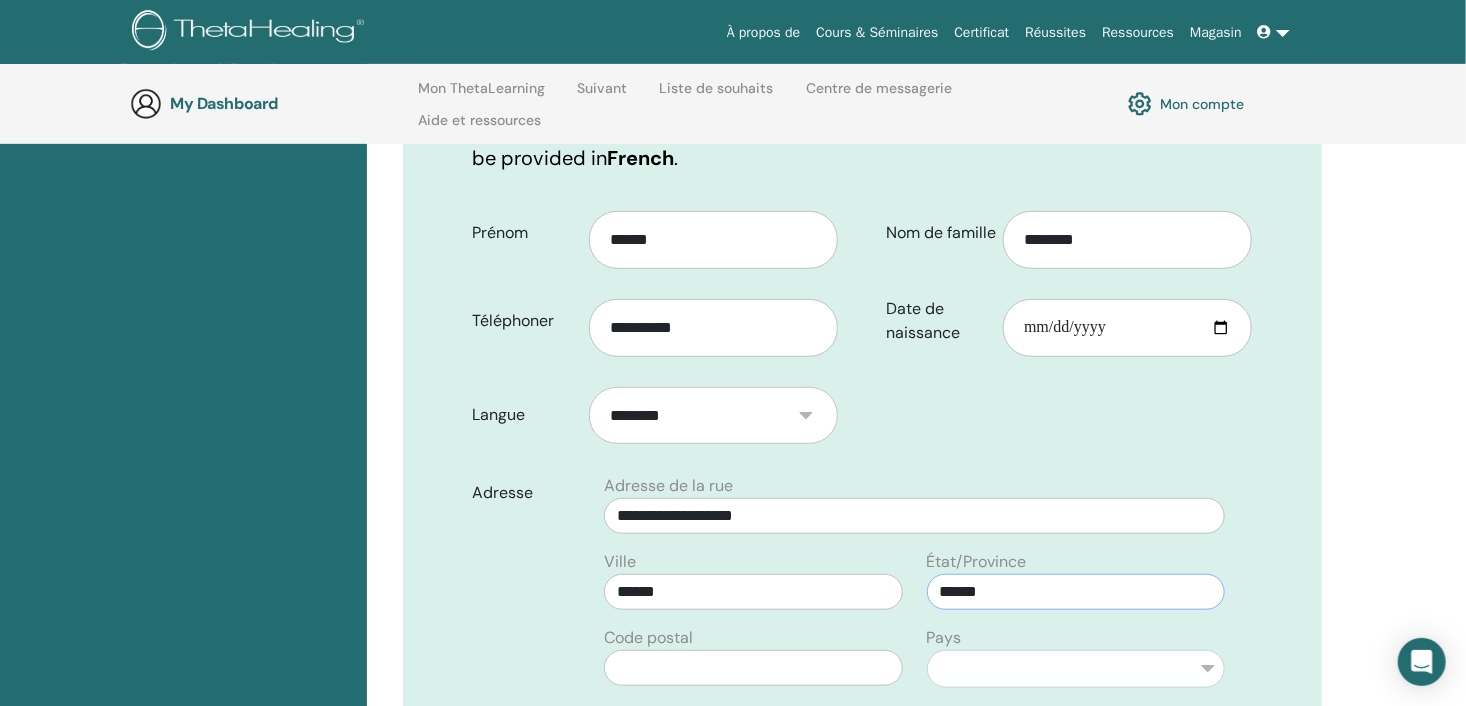 type on "******" 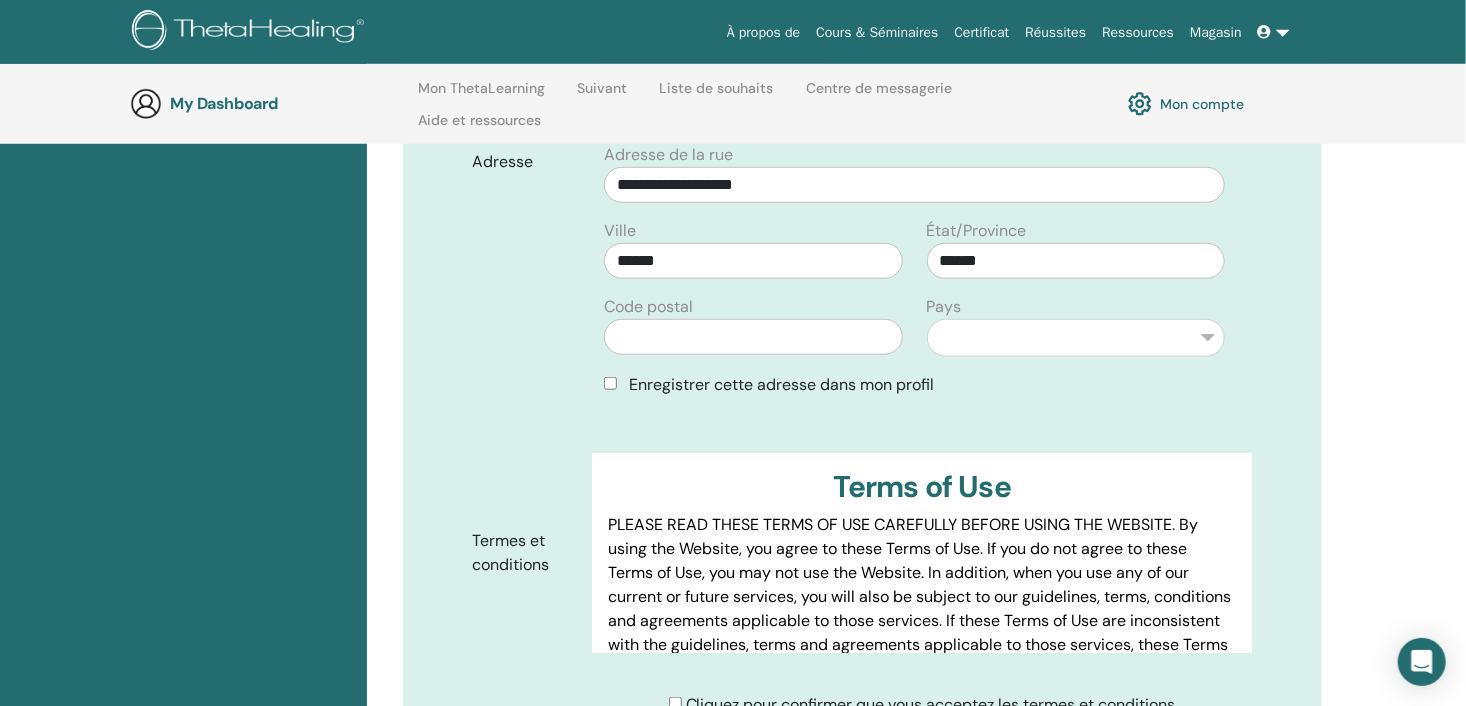 scroll, scrollTop: 740, scrollLeft: 0, axis: vertical 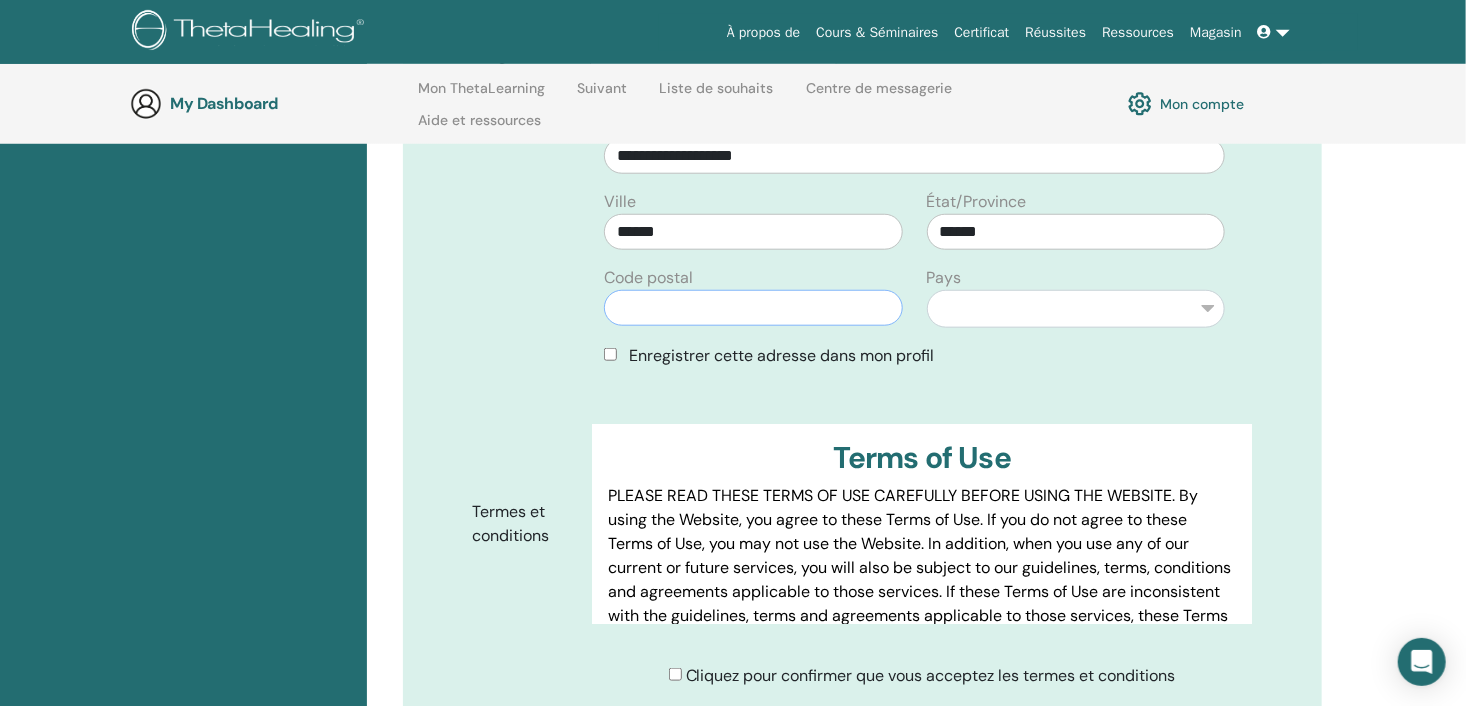 click at bounding box center [753, 308] 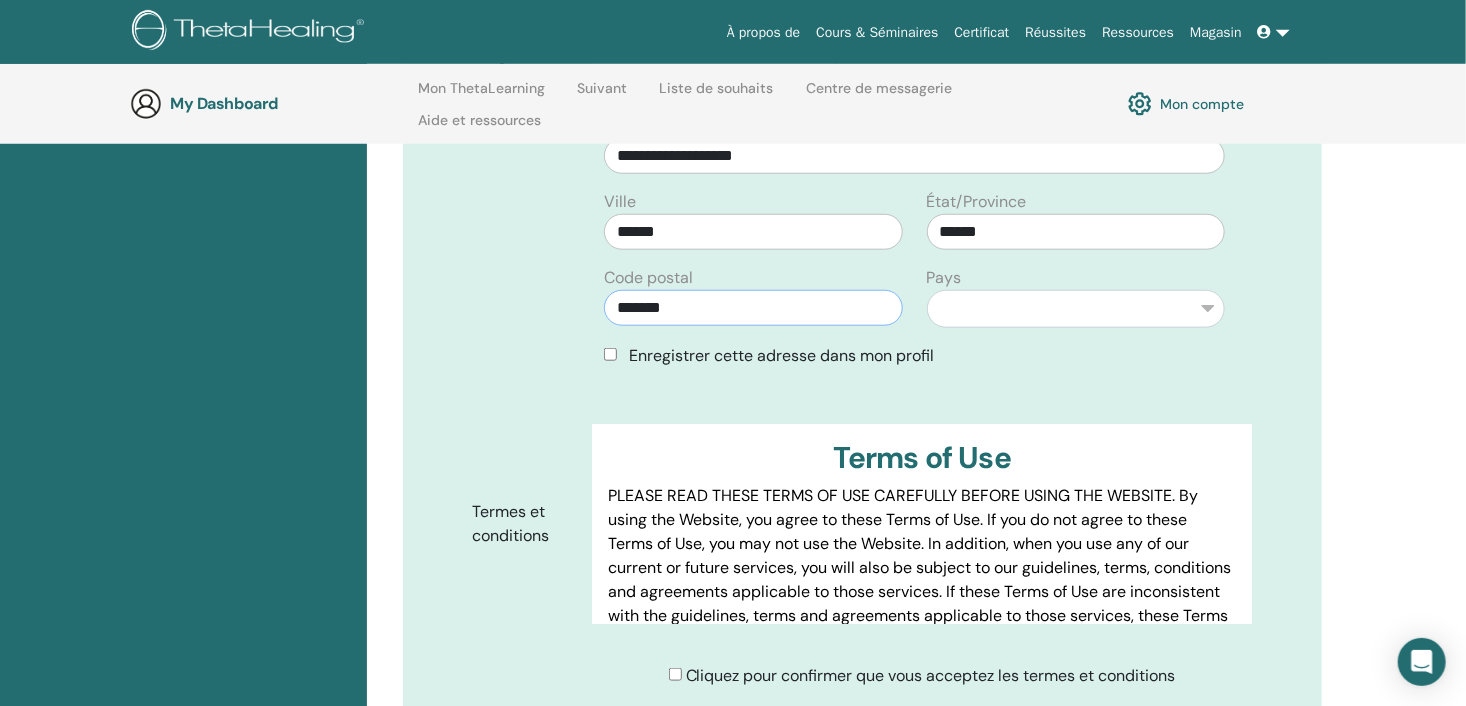 type on "*******" 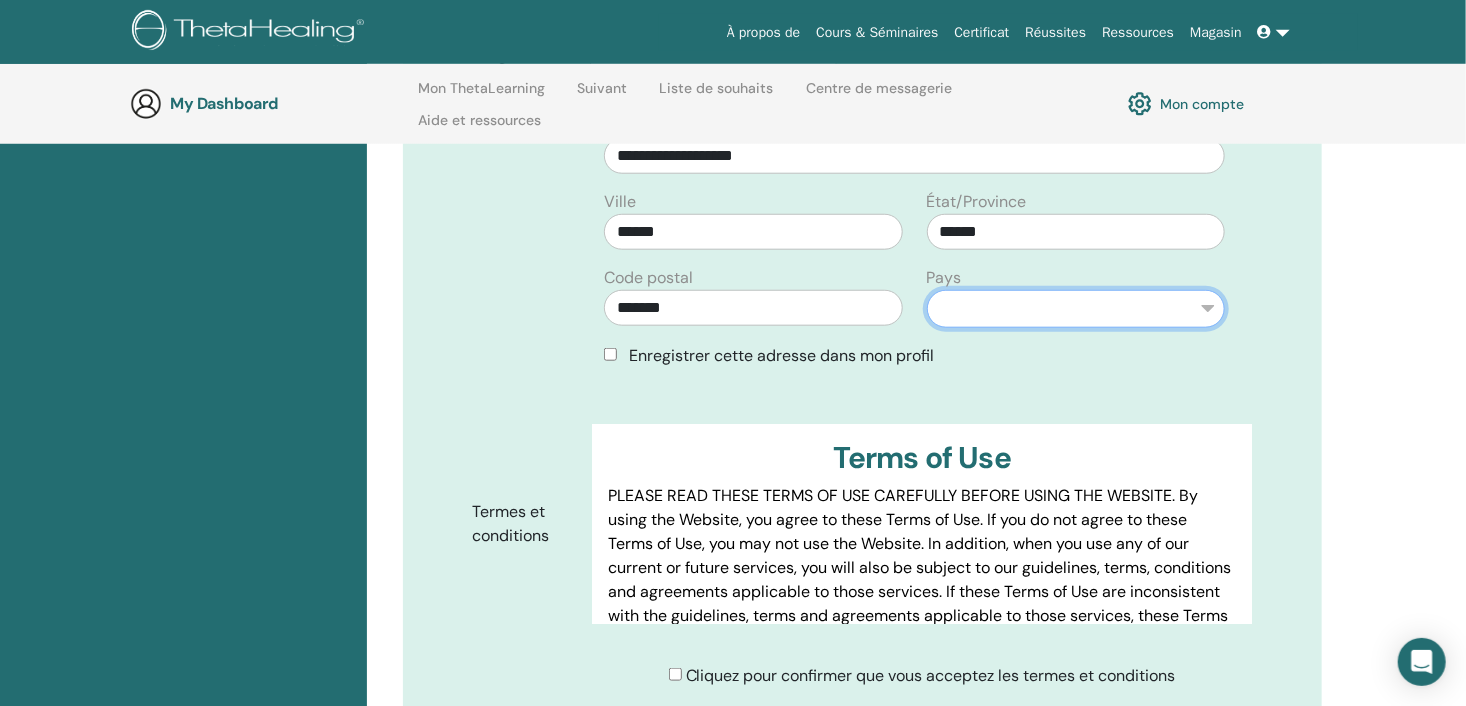 click on "**********" at bounding box center (1076, 309) 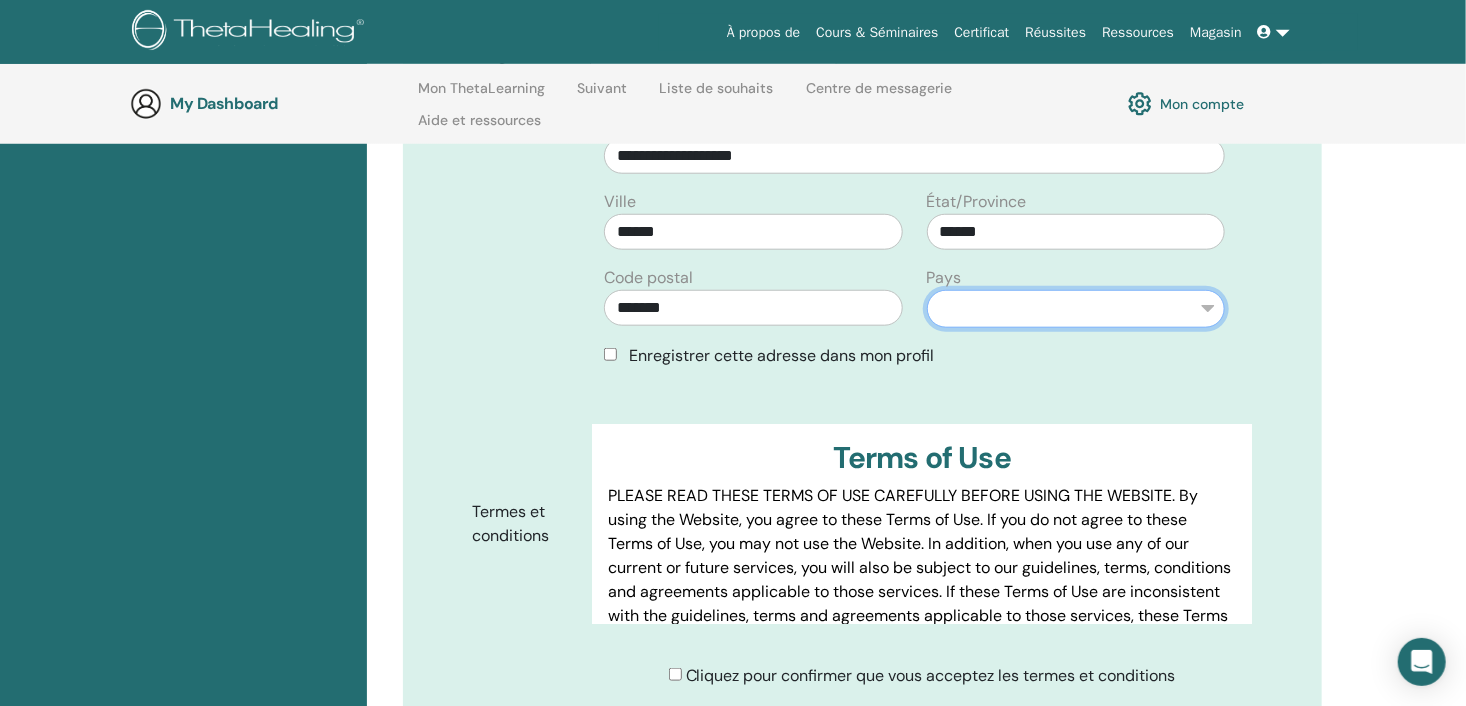 select on "*" 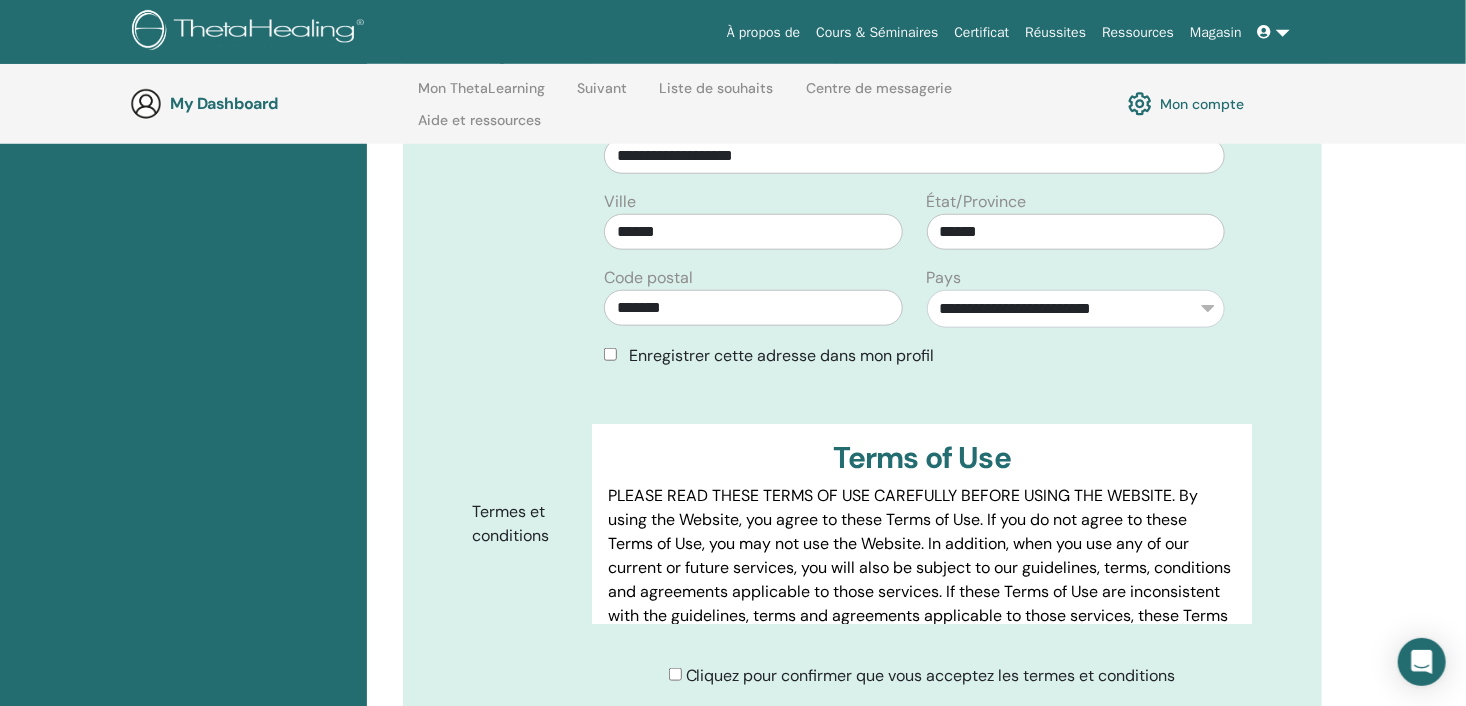click on "Cliquez pour confirmer que vous acceptez les termes et conditions" at bounding box center [929, 676] 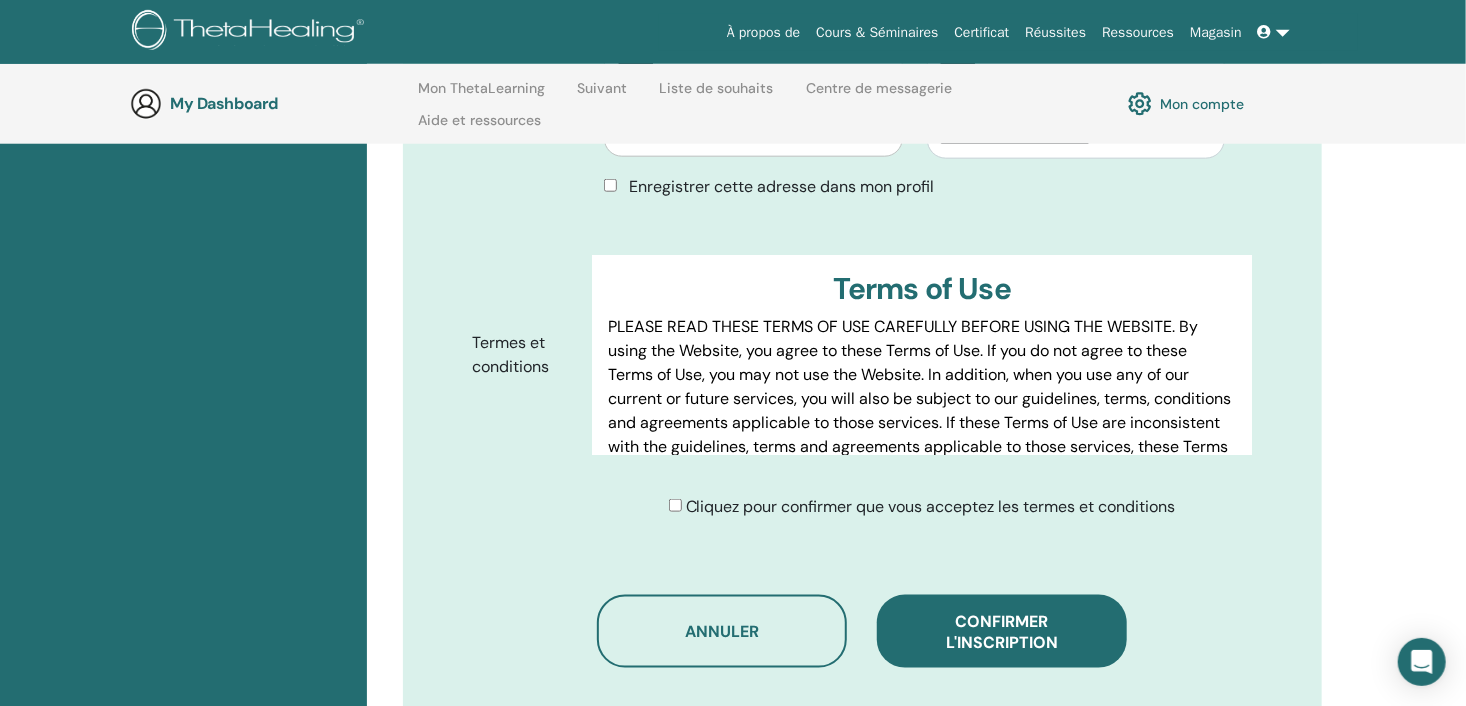 scroll, scrollTop: 940, scrollLeft: 0, axis: vertical 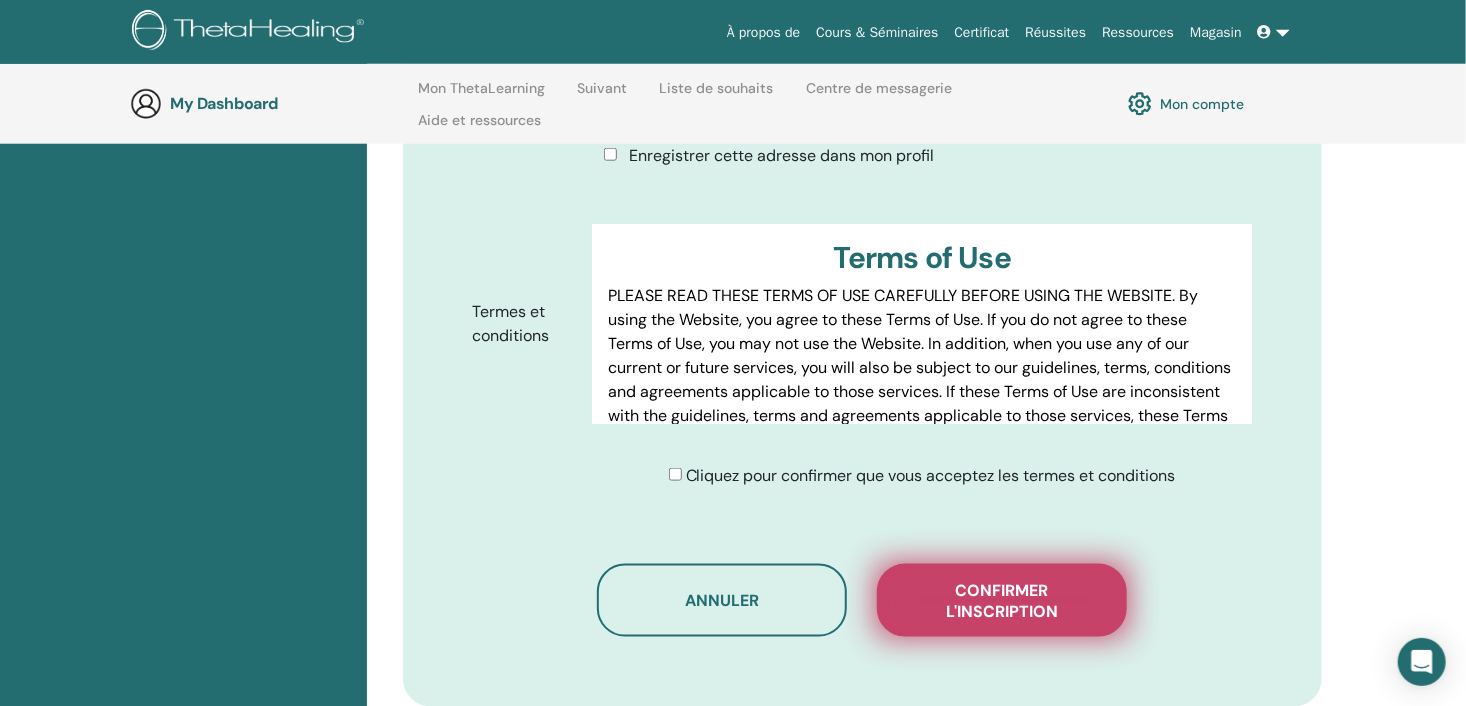 click on "Confirmer l'inscription" at bounding box center [1002, 601] 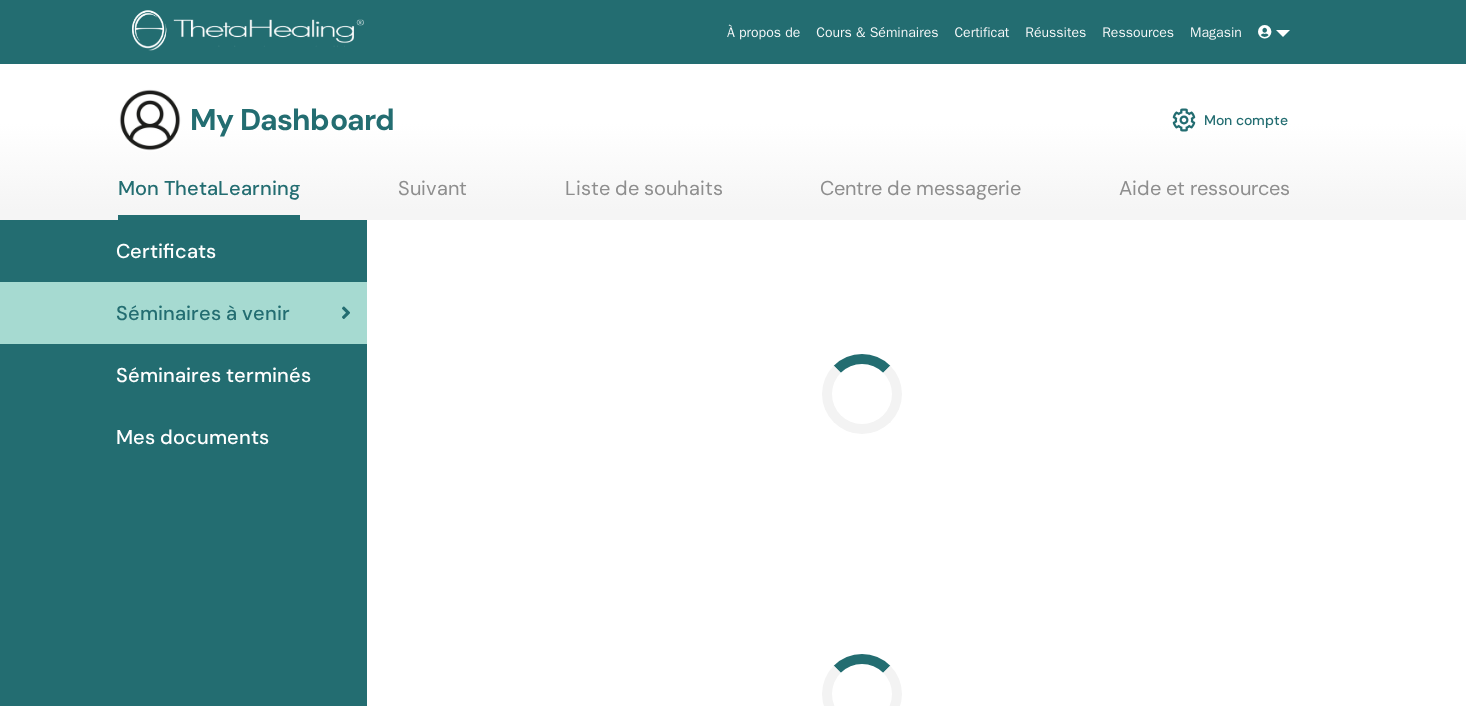 scroll, scrollTop: 0, scrollLeft: 0, axis: both 